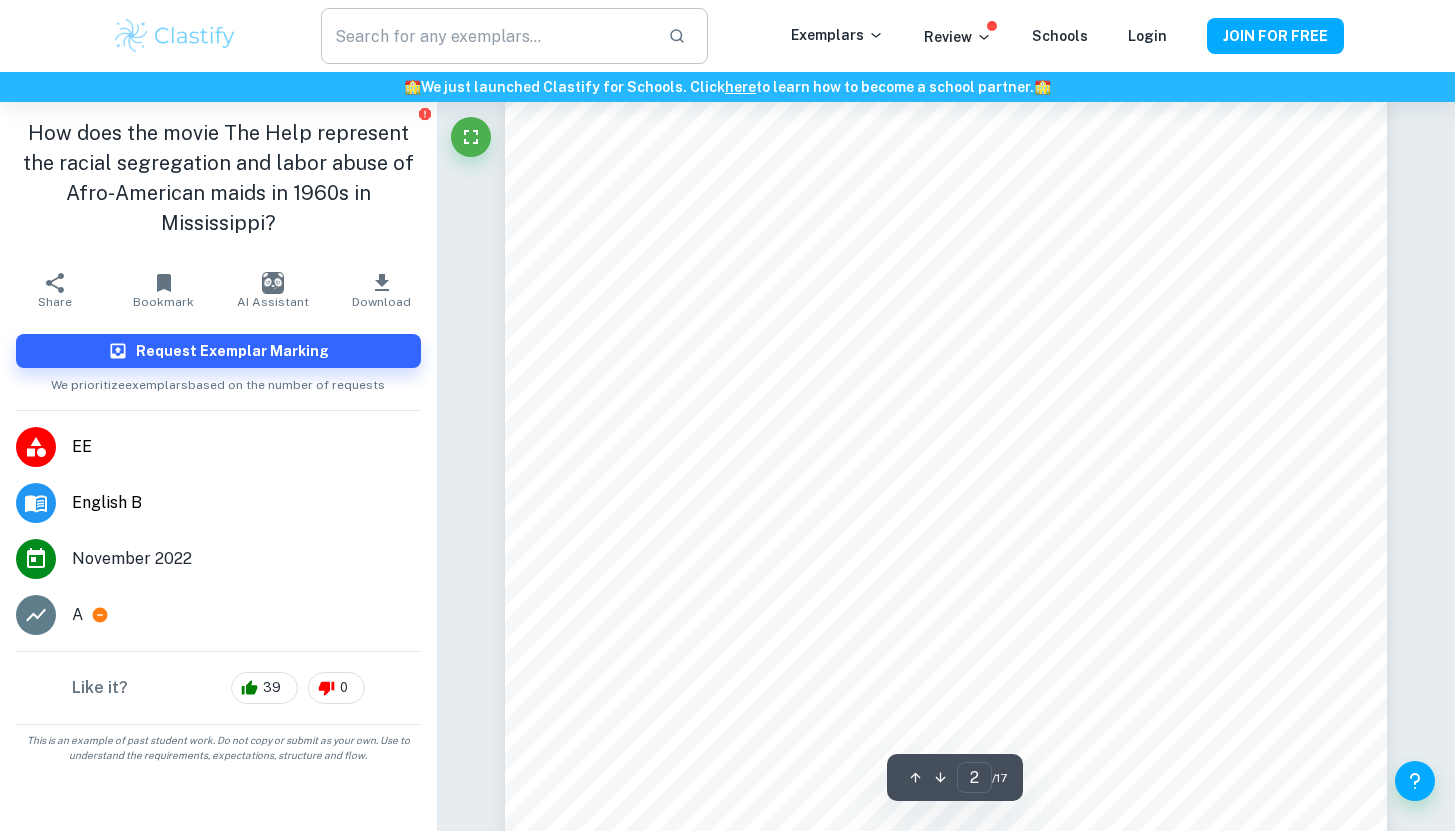 scroll, scrollTop: 1721, scrollLeft: 0, axis: vertical 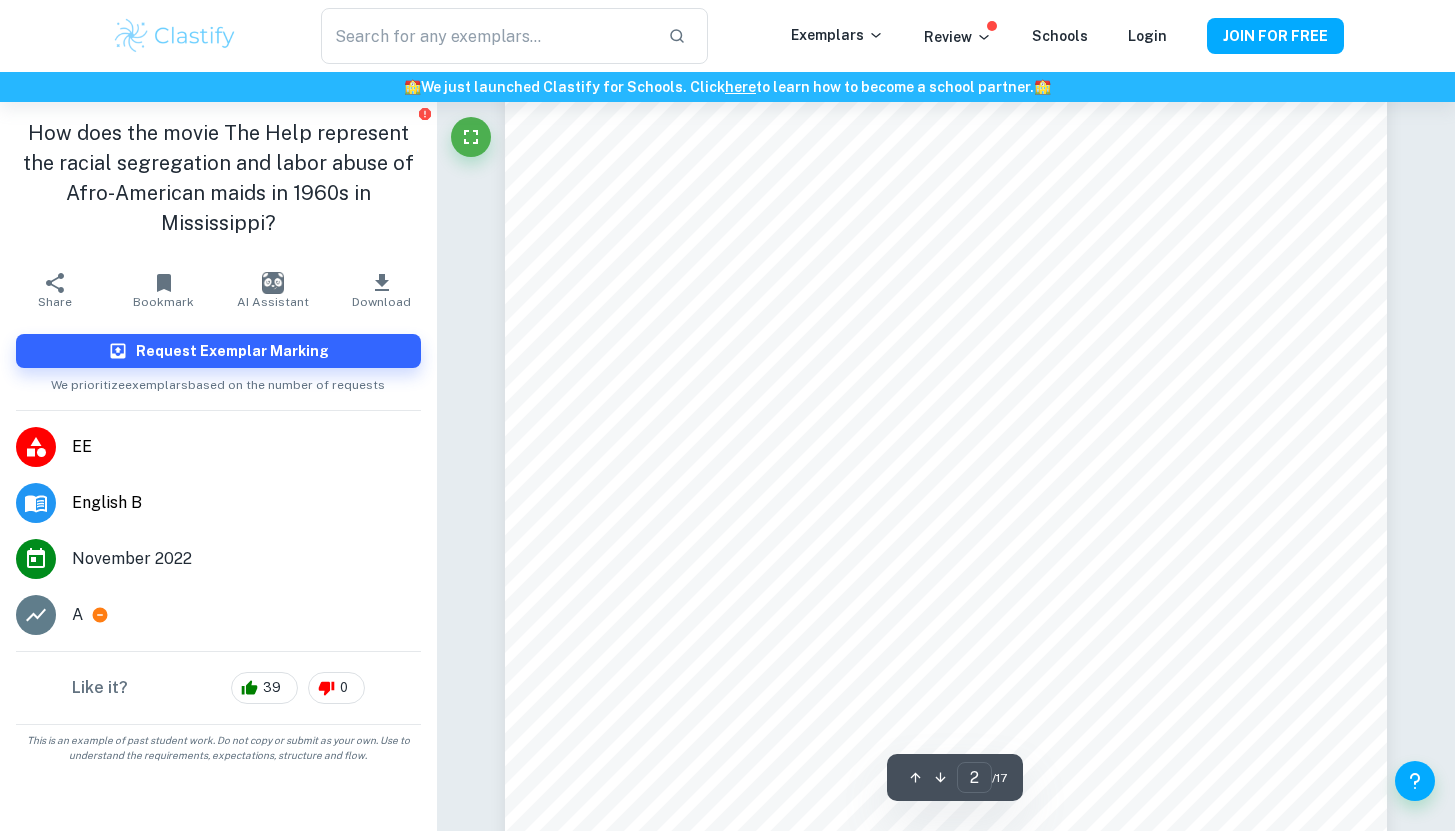 type on "1" 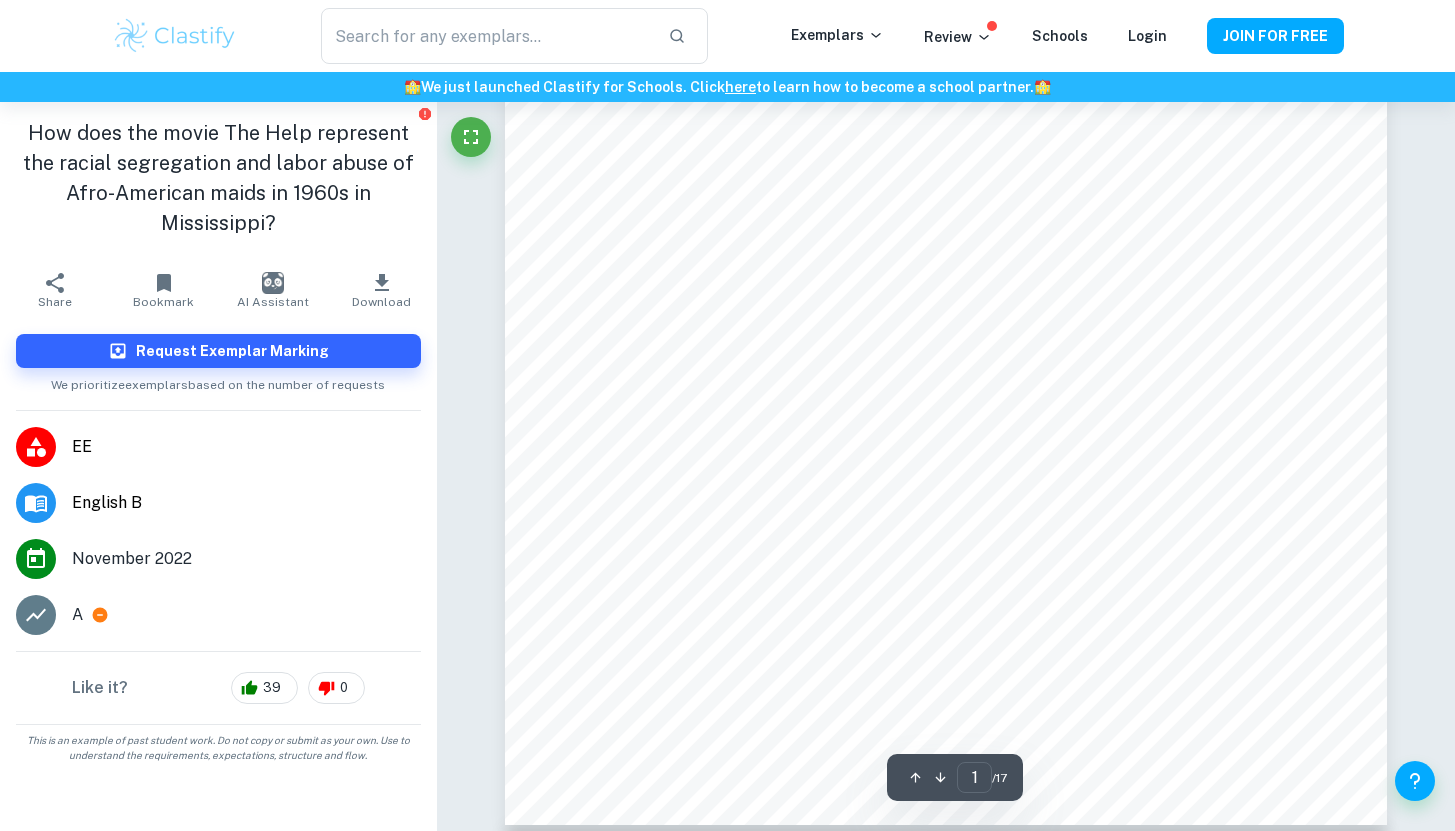 scroll, scrollTop: 690, scrollLeft: 0, axis: vertical 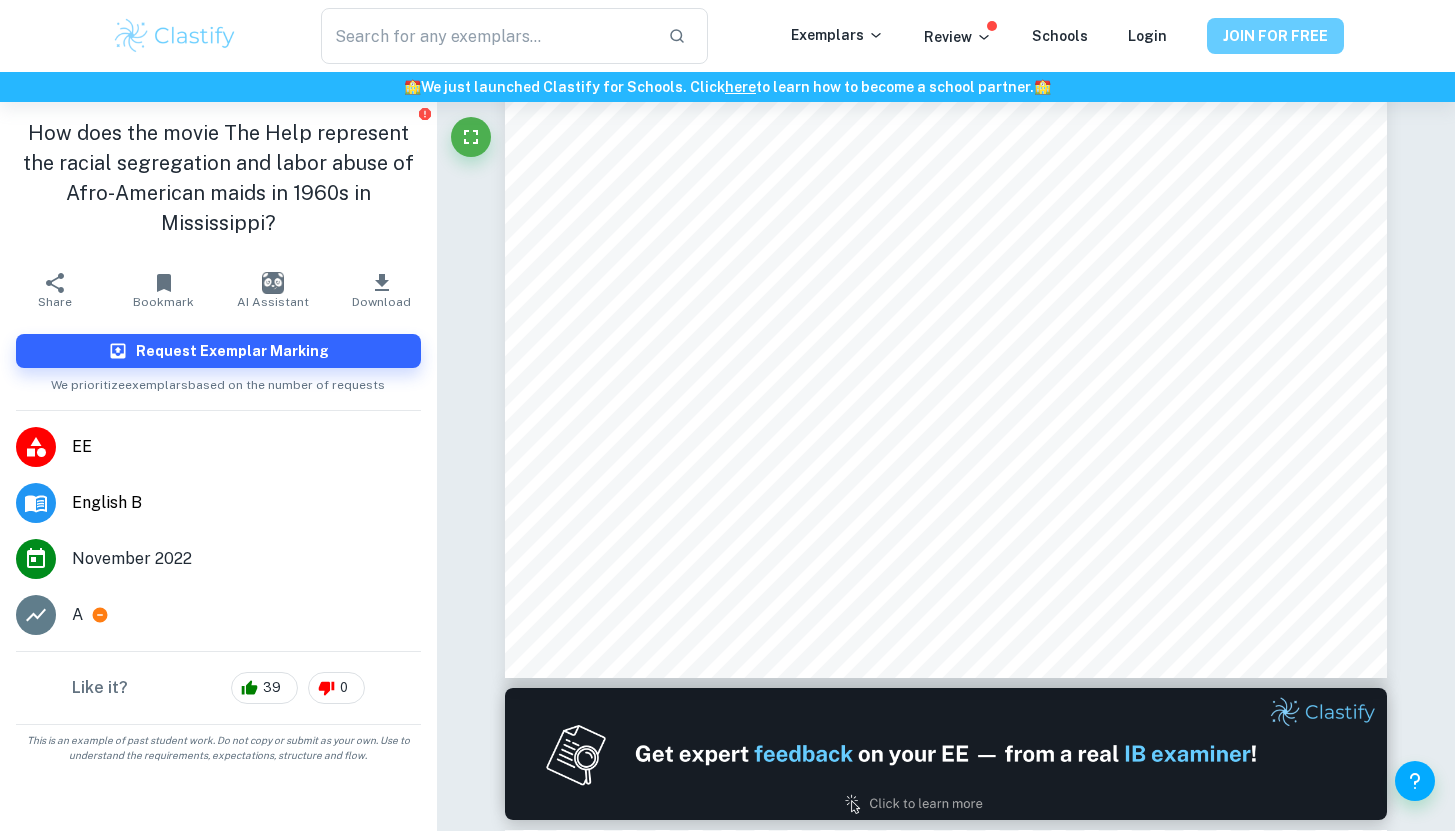 click on "JOIN FOR FREE" at bounding box center (1275, 36) 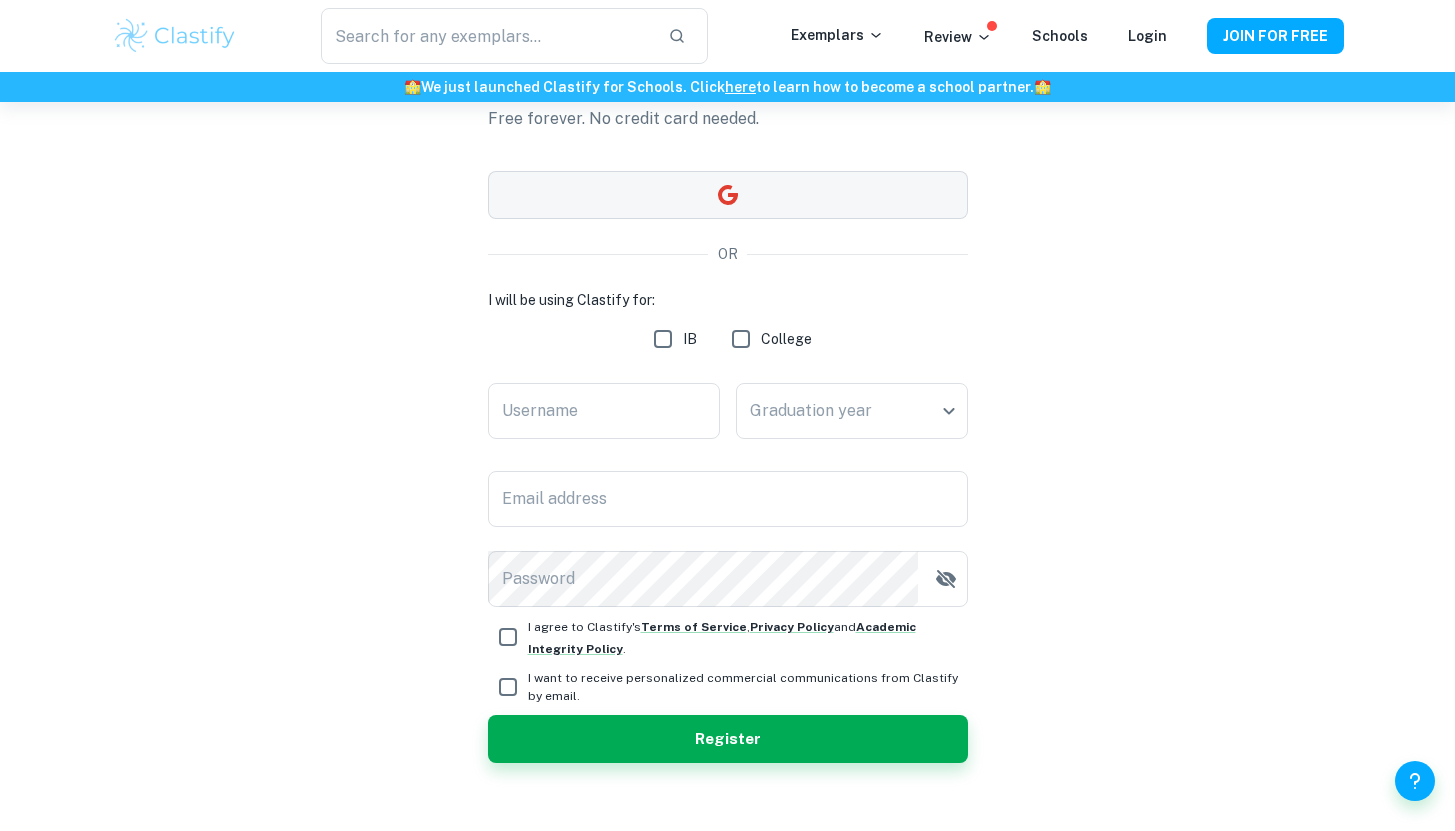 scroll, scrollTop: 142, scrollLeft: 0, axis: vertical 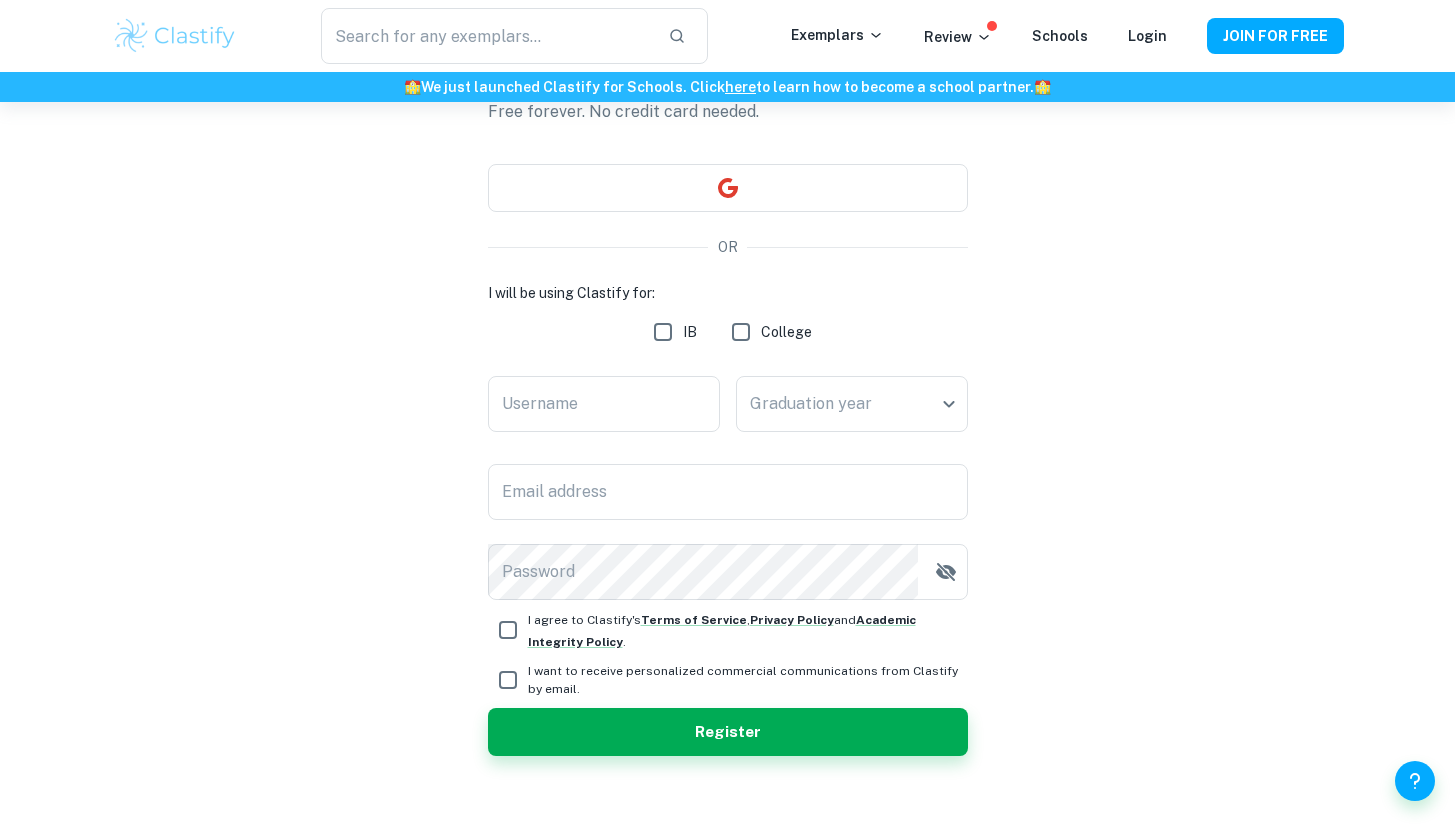 click on "IB" at bounding box center (663, 332) 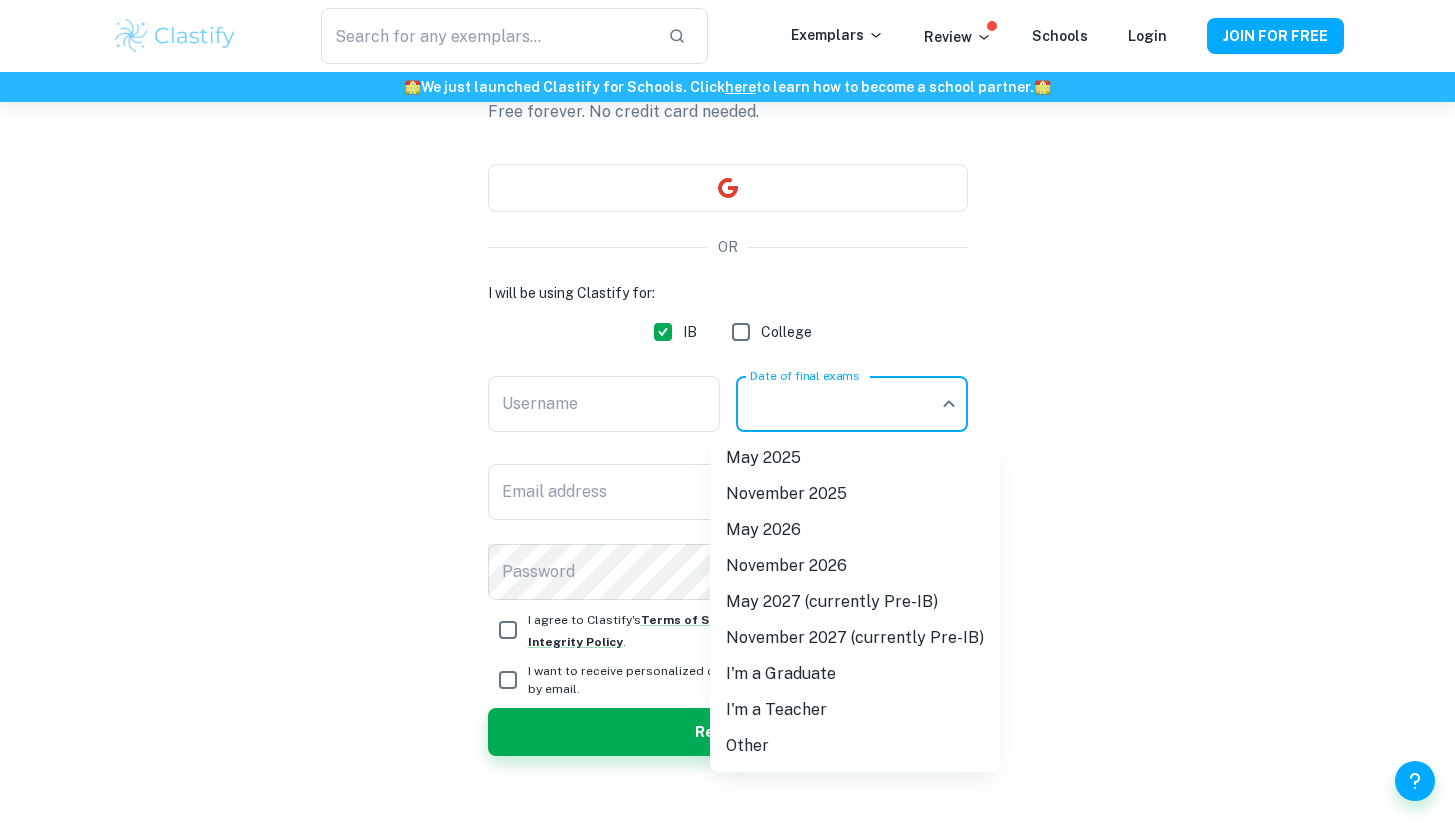 click on "We value your privacy We use cookies to enhance your browsing experience, serve personalised ads or content, and analyse our traffic. By clicking "Accept All", you consent to our use of cookies.   Cookie Policy Customise   Reject All   Accept All   Customise Consent Preferences   We use cookies to help you navigate efficiently and perform certain functions. You will find detailed information about all cookies under each consent category below. The cookies that are categorised as "Necessary" are stored on your browser as they are essential for enabling the basic functionalities of the site. ...  Show more For more information on how Google's third-party cookies operate and handle your data, see:   Google Privacy Policy Necessary Always Active Necessary cookies are required to enable the basic features of this site, such as providing secure log-in or adjusting your consent preferences. These cookies do not store any personally identifiable data. Functional Analytics Performance Advertisement Uncategorised" at bounding box center [727, 375] 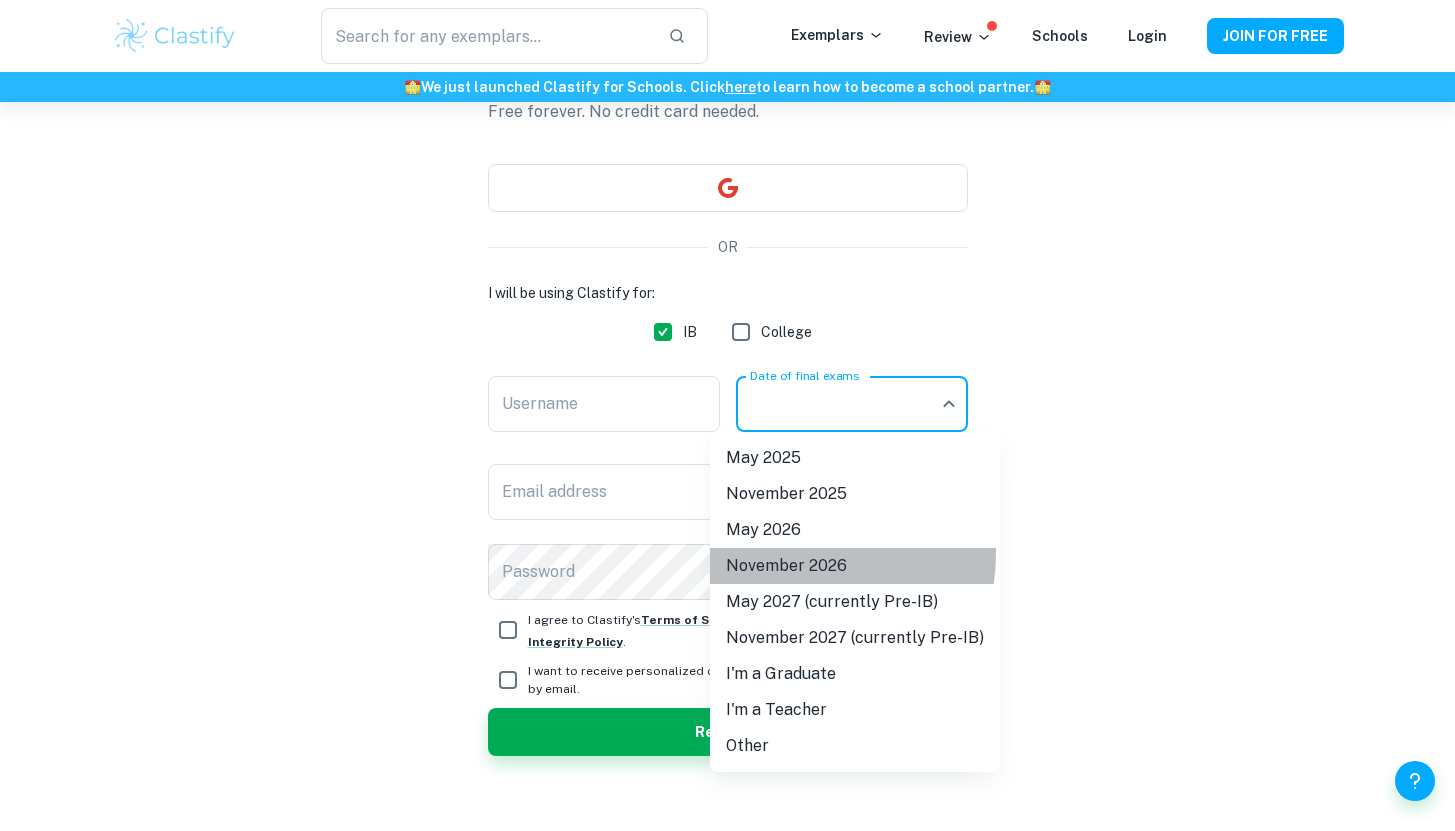 click on "November 2026" at bounding box center [855, 566] 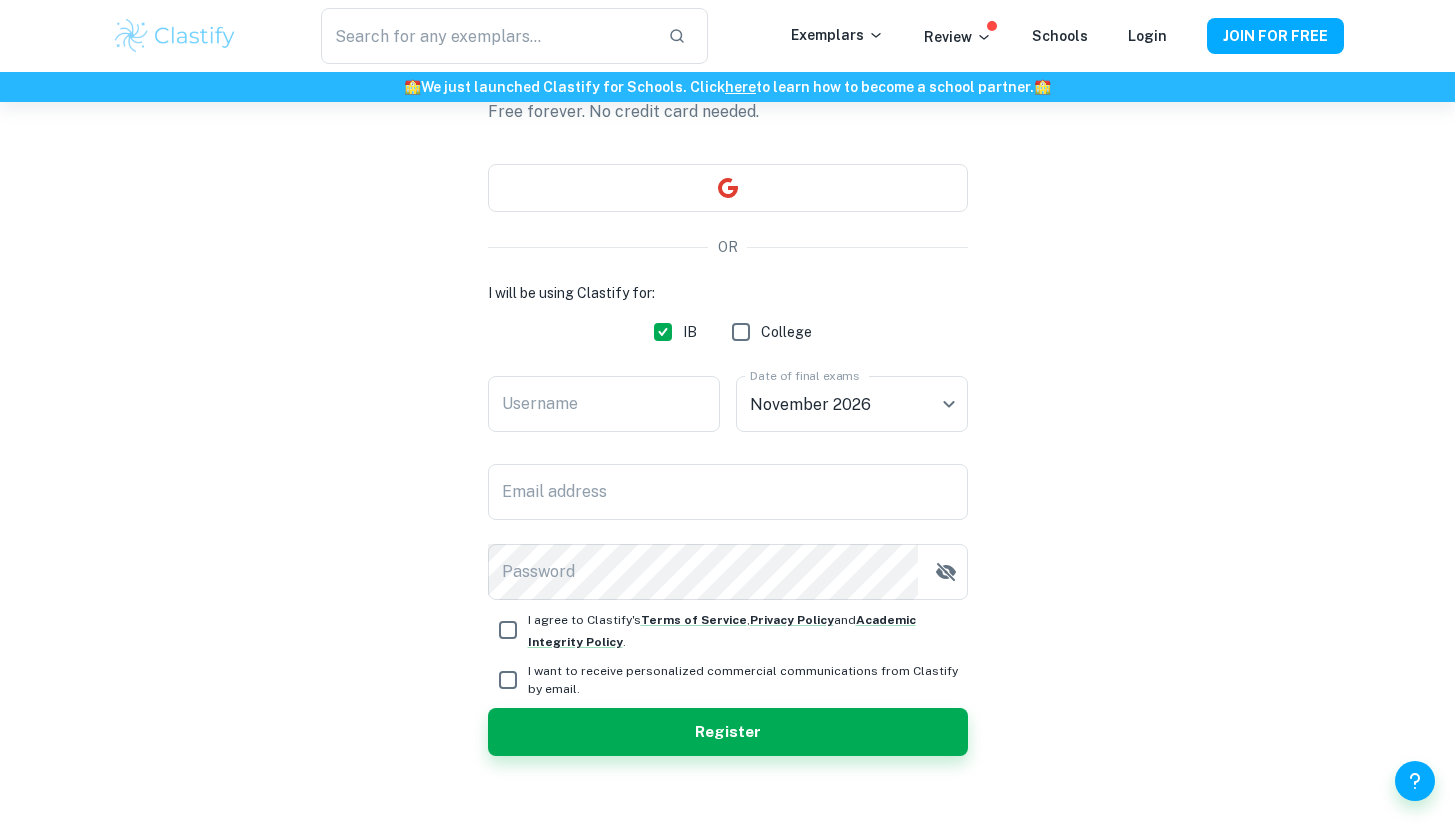 click on "Create a Clastify account Free forever. No credit card needed. OR I will be using Clastify for: IB College Username [USERNAME] Username Date of final exams [MONTH] [YEAR] [NUMBER] Date of final exams Email address Email address Password Password I agree to Clastify's Terms of Service , Privacy Policy and Academic Integrity Policy . I want to receive personalized commercial communications from Clastify by email. Register" at bounding box center [728, 406] 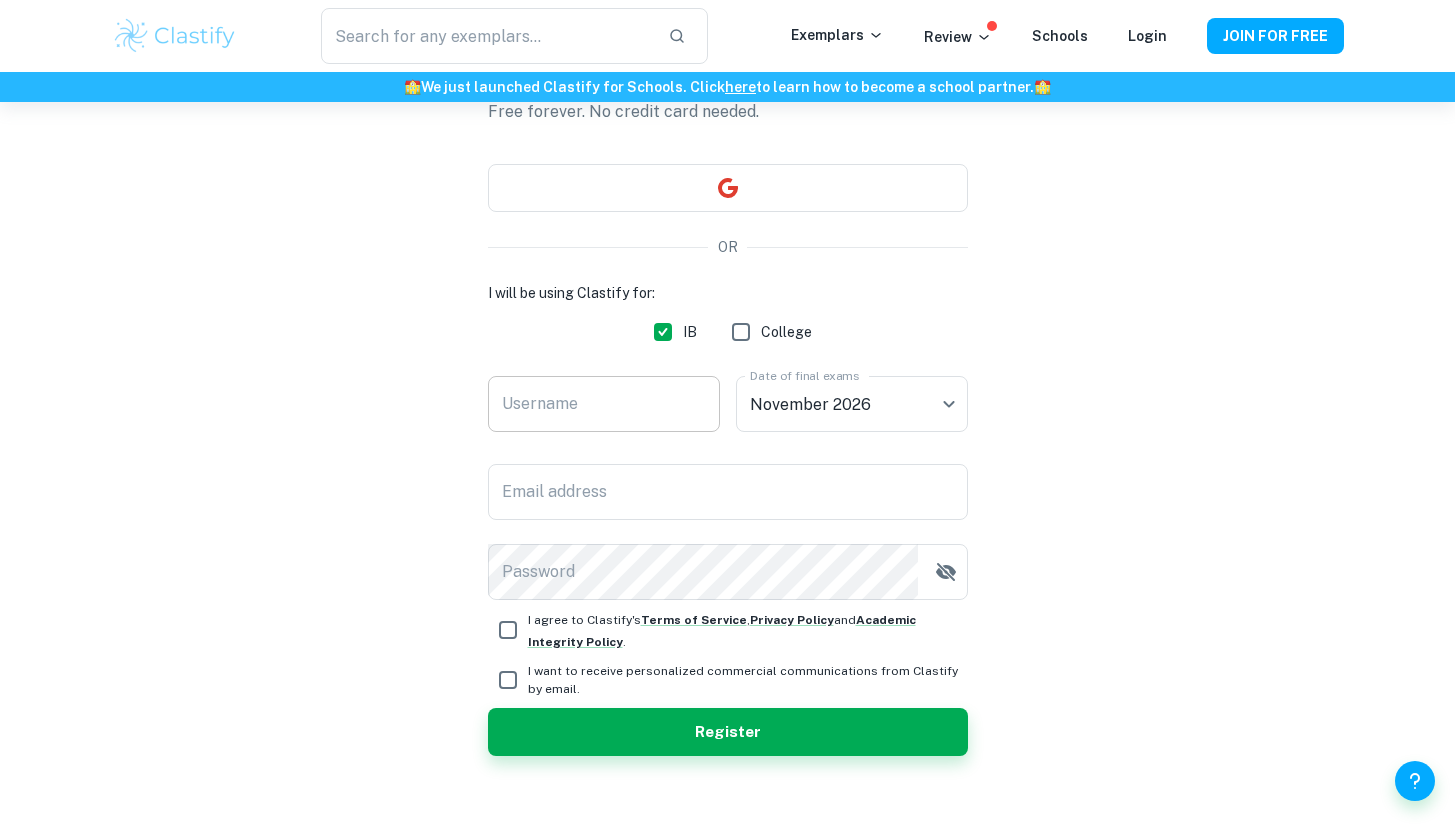 click on "Username" at bounding box center (604, 404) 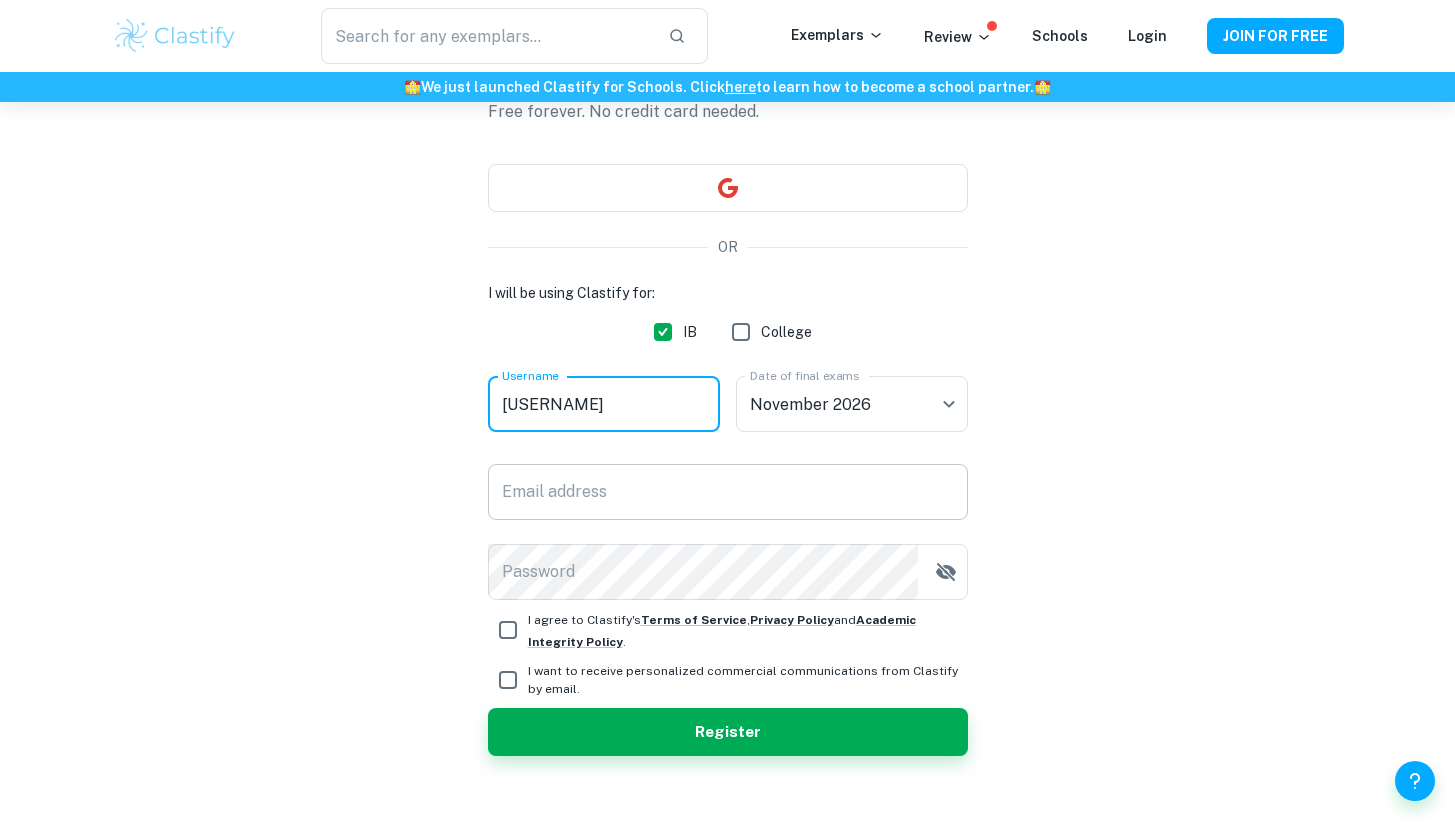 type on "[USERNAME]" 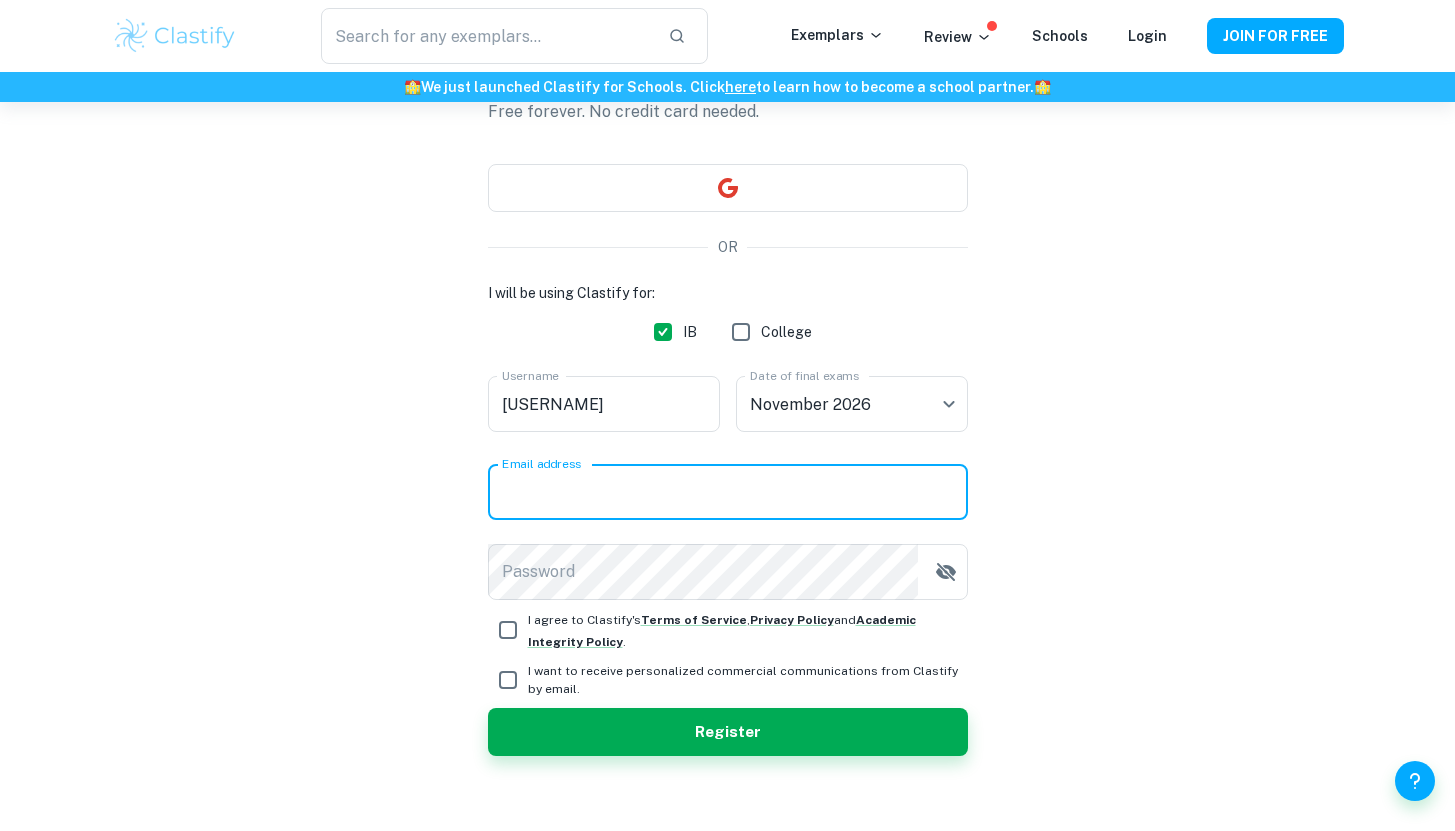 click on "Email address" at bounding box center [728, 492] 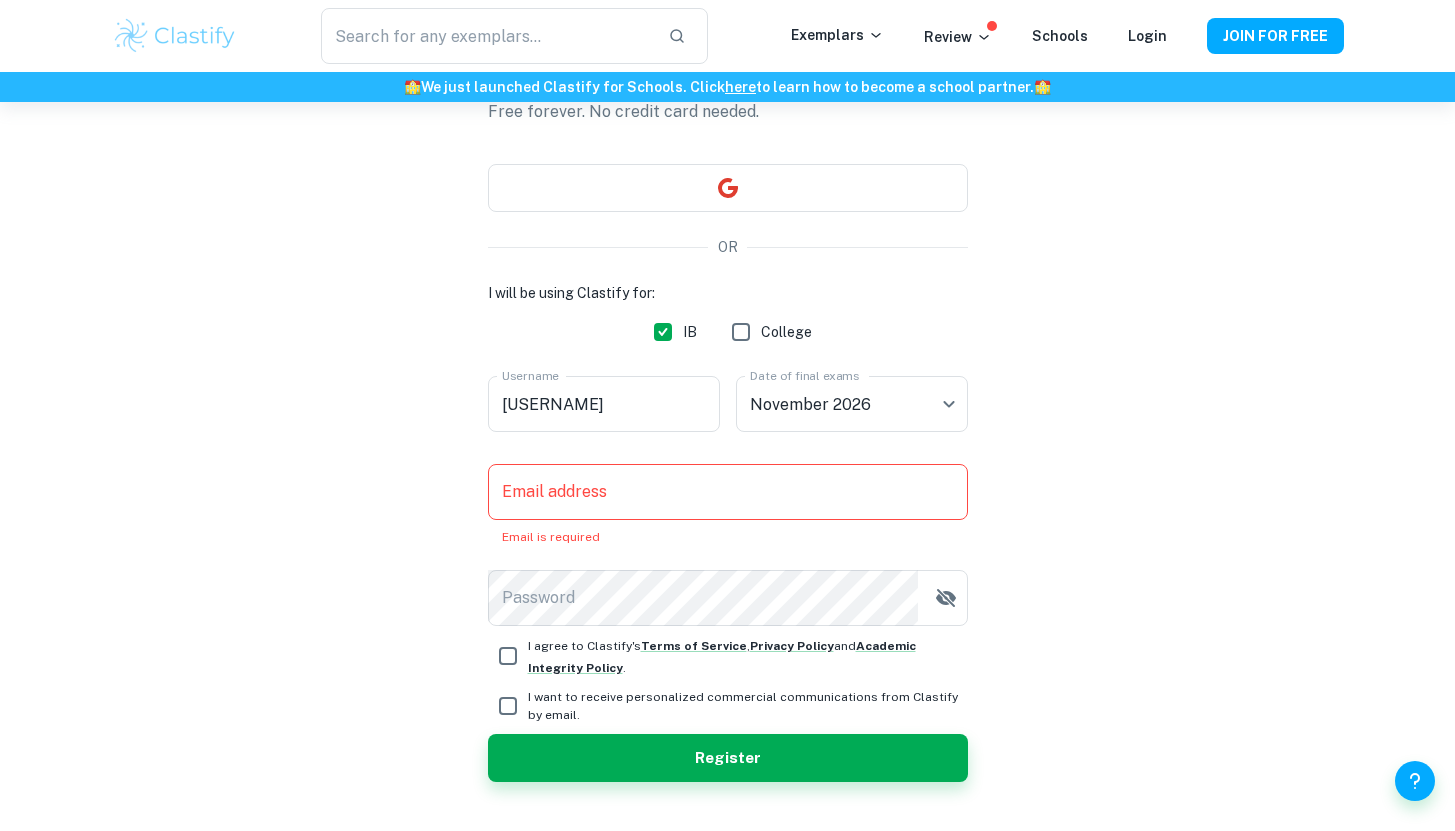 click on "Create a Clastify account Free forever. No credit card needed. OR I will be using Clastify for: IB College Username [USERNAME] Username Date of final exams [MONTH] [YEAR] [NUMBER] Date of final exams Email address Email address Email is required Password Password I agree to Clastify's Terms of Service , Privacy Policy and Academic Integrity Policy . I want to receive personalized commercial communications from Clastify by email. Register" at bounding box center [728, 419] 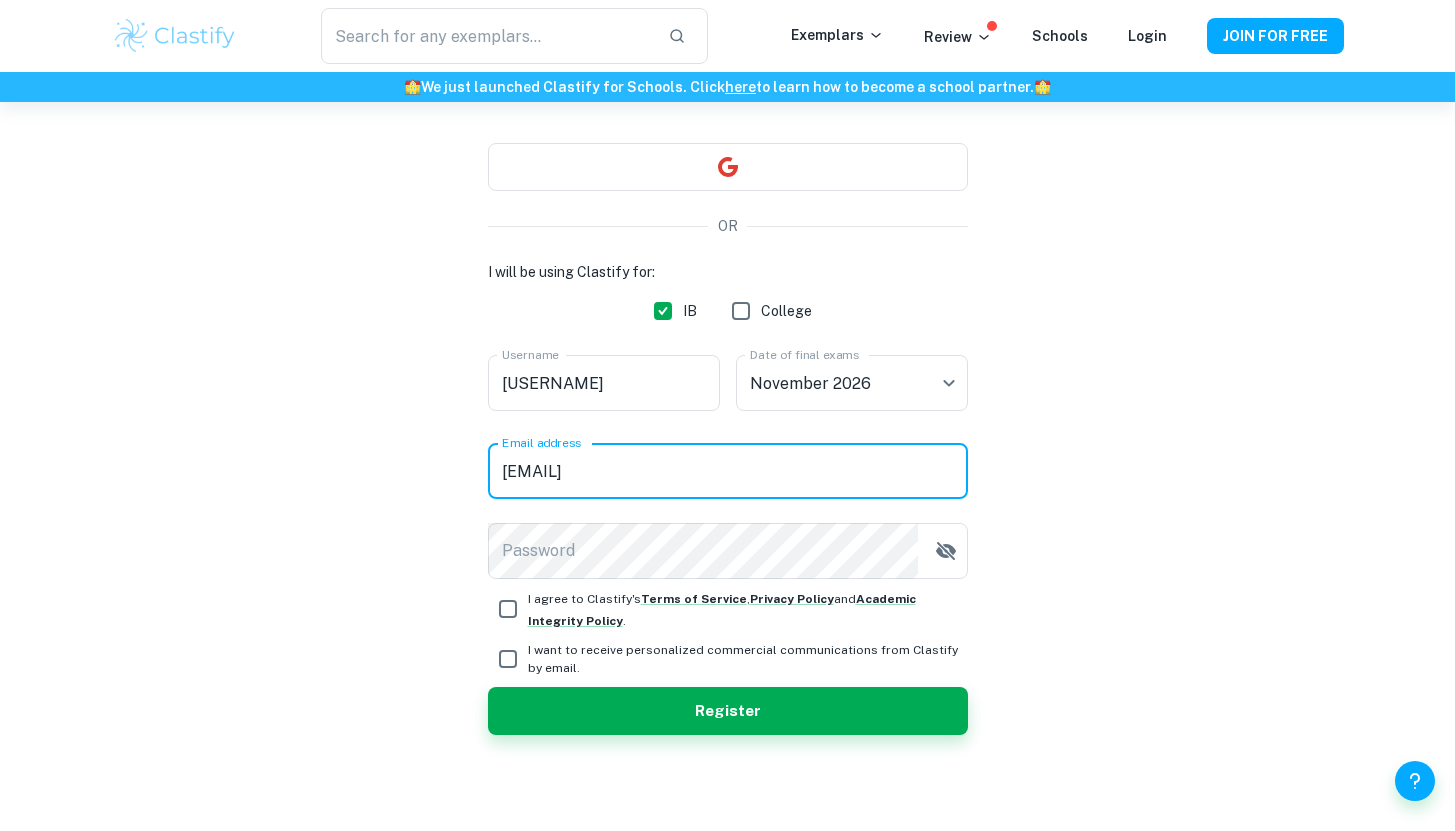scroll, scrollTop: 163, scrollLeft: 0, axis: vertical 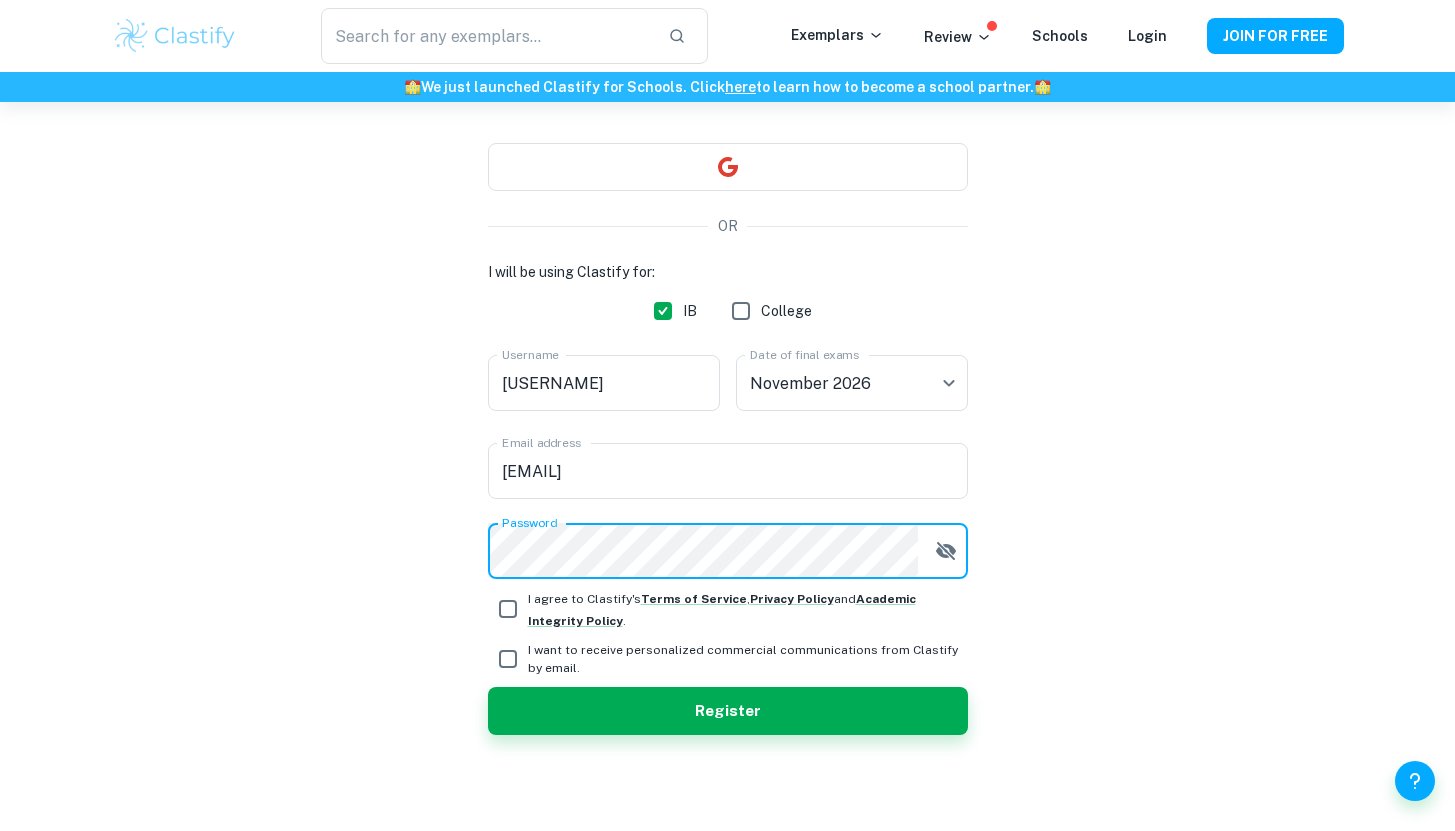 click on "Create a Clastify account Free forever. No credit card needed. OR I will be using Clastify for: IB College Username [USERNAME] Username Date of final exams [MONTH] [YEAR] [NUMBER] Date of final exams Email address [EMAIL] Email address Password Password I agree to Clastify's Terms of Service , Privacy Policy and Academic Integrity Policy . I want to receive personalized commercial communications from Clastify by email. Register" at bounding box center [728, 385] 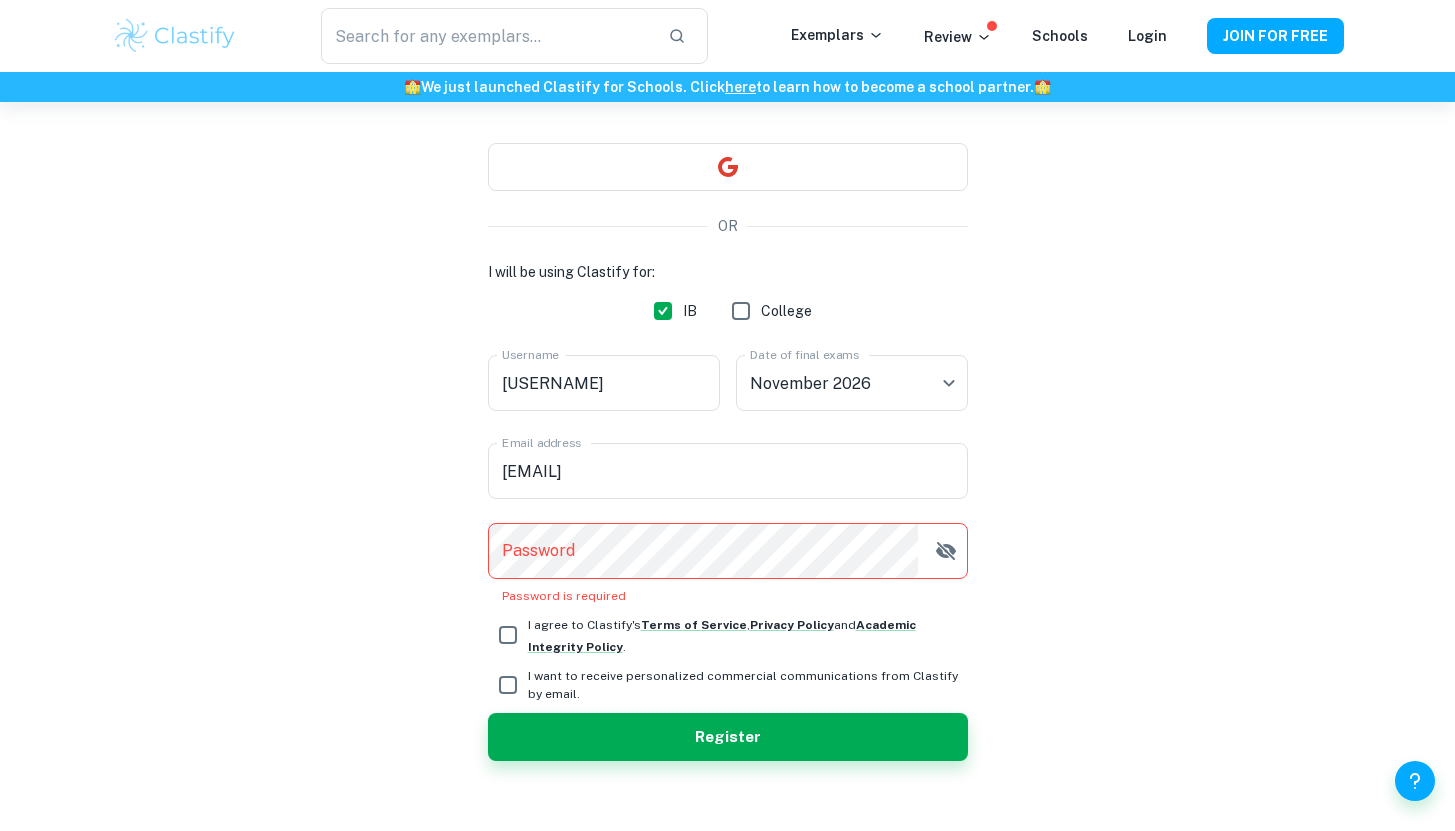 click on "Create a Clastify account Free forever. No credit card needed. OR I will be using Clastify for: IB College Username [USERNAME] Username Date of final exams [MONTH] [YEAR] [NUMBER] Date of final exams Email address [EMAIL] Email address Password Password is required I agree to Clastify's Terms of Service , Privacy Policy and Academic Integrity Policy . I want to receive personalized commercial communications from Clastify by email. Register" at bounding box center (728, 398) 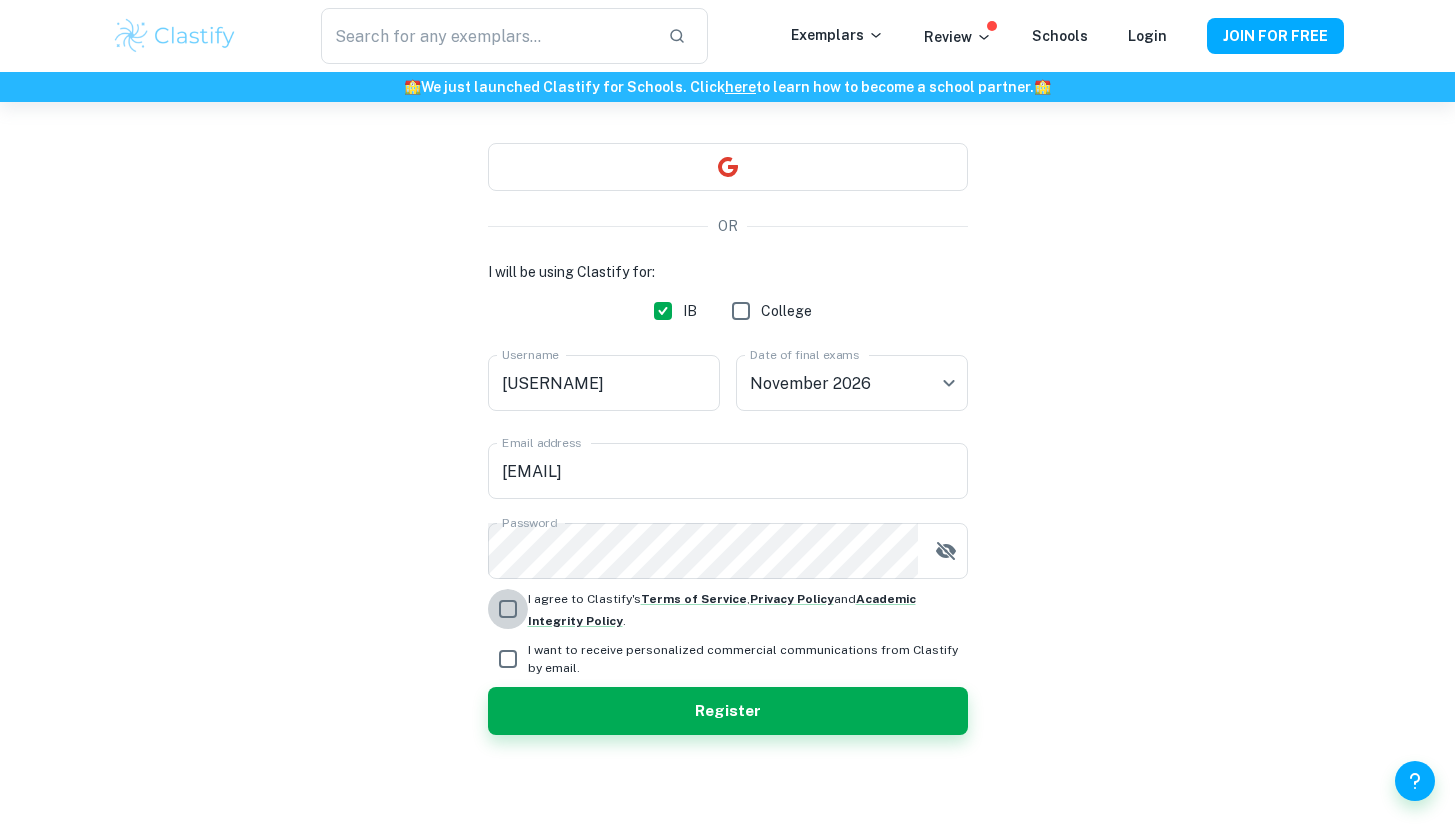 click on "I agree to Clastify's  Terms of Service ,  Privacy Policy  and  Academic Integrity Policy ." at bounding box center [508, 609] 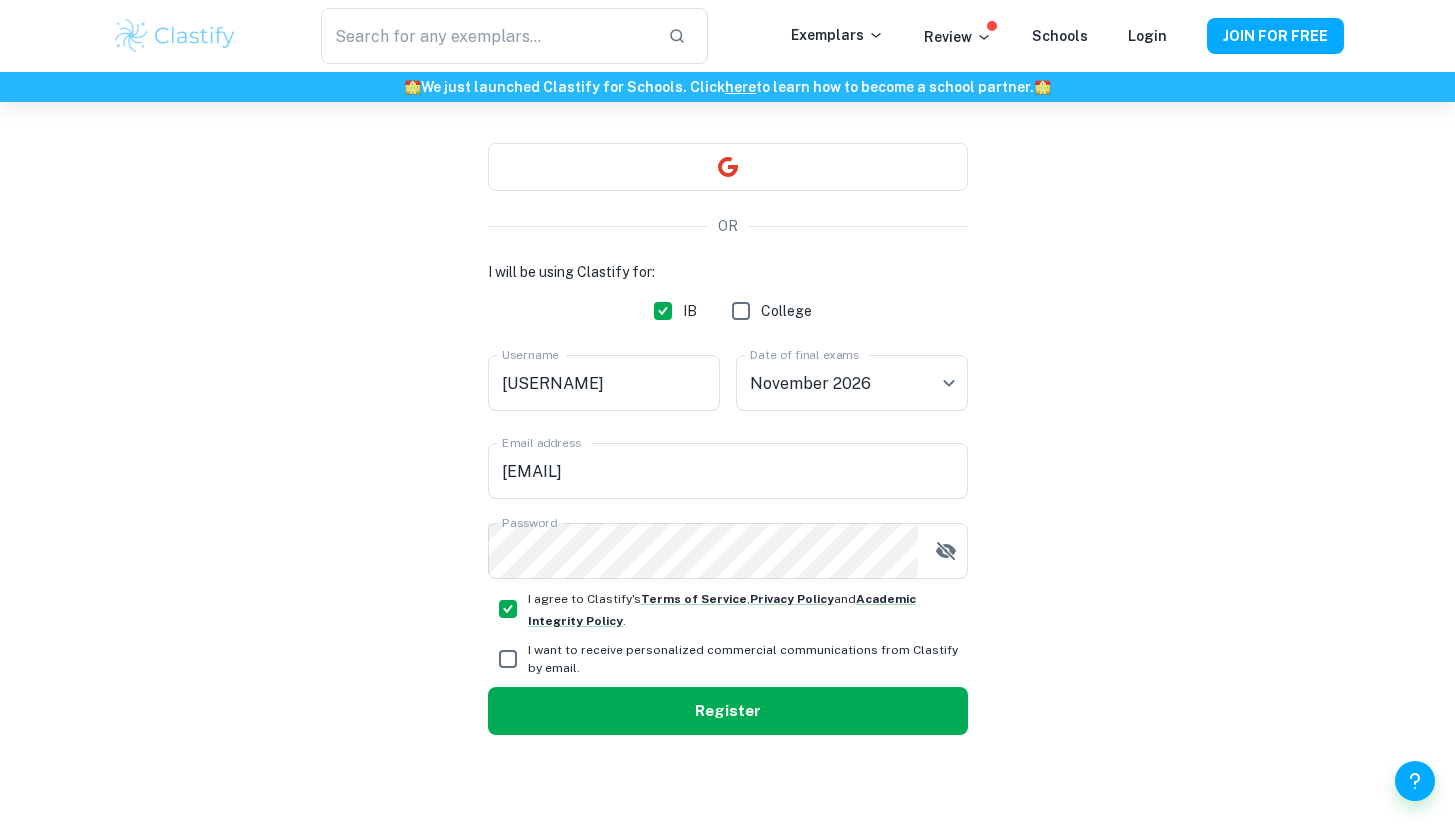 click on "Register" at bounding box center [728, 711] 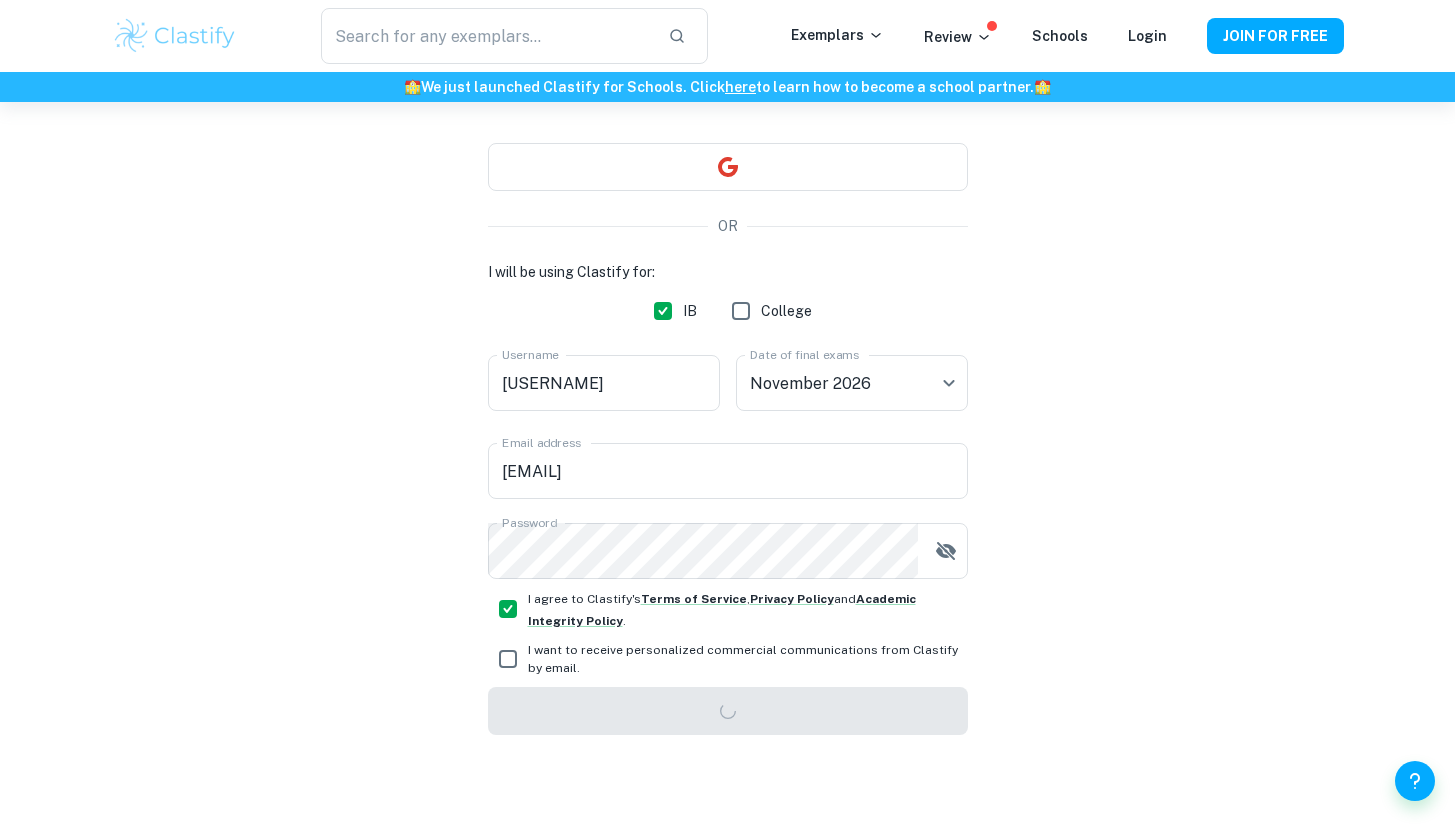 scroll, scrollTop: 102, scrollLeft: 0, axis: vertical 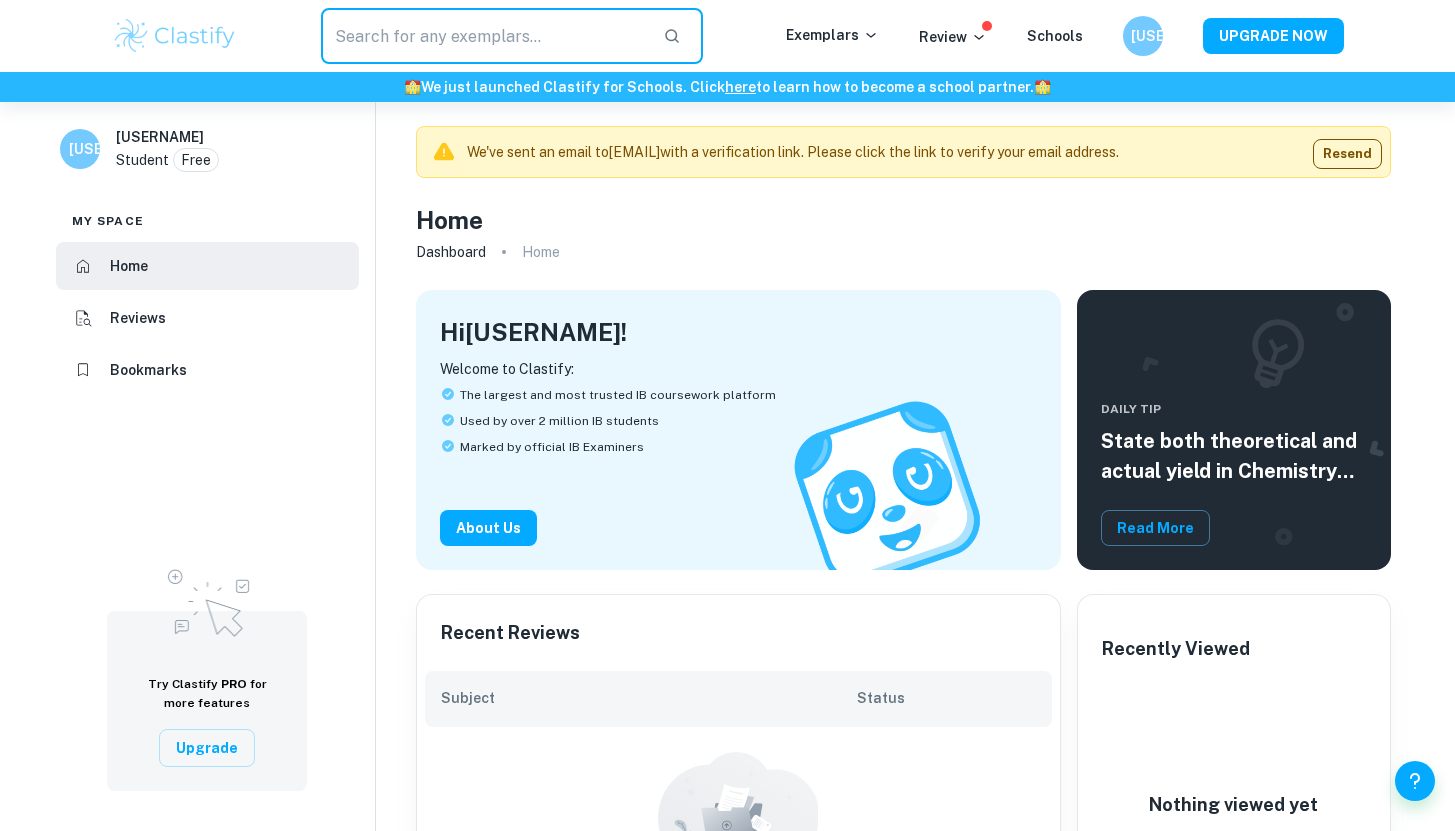 click at bounding box center (484, 36) 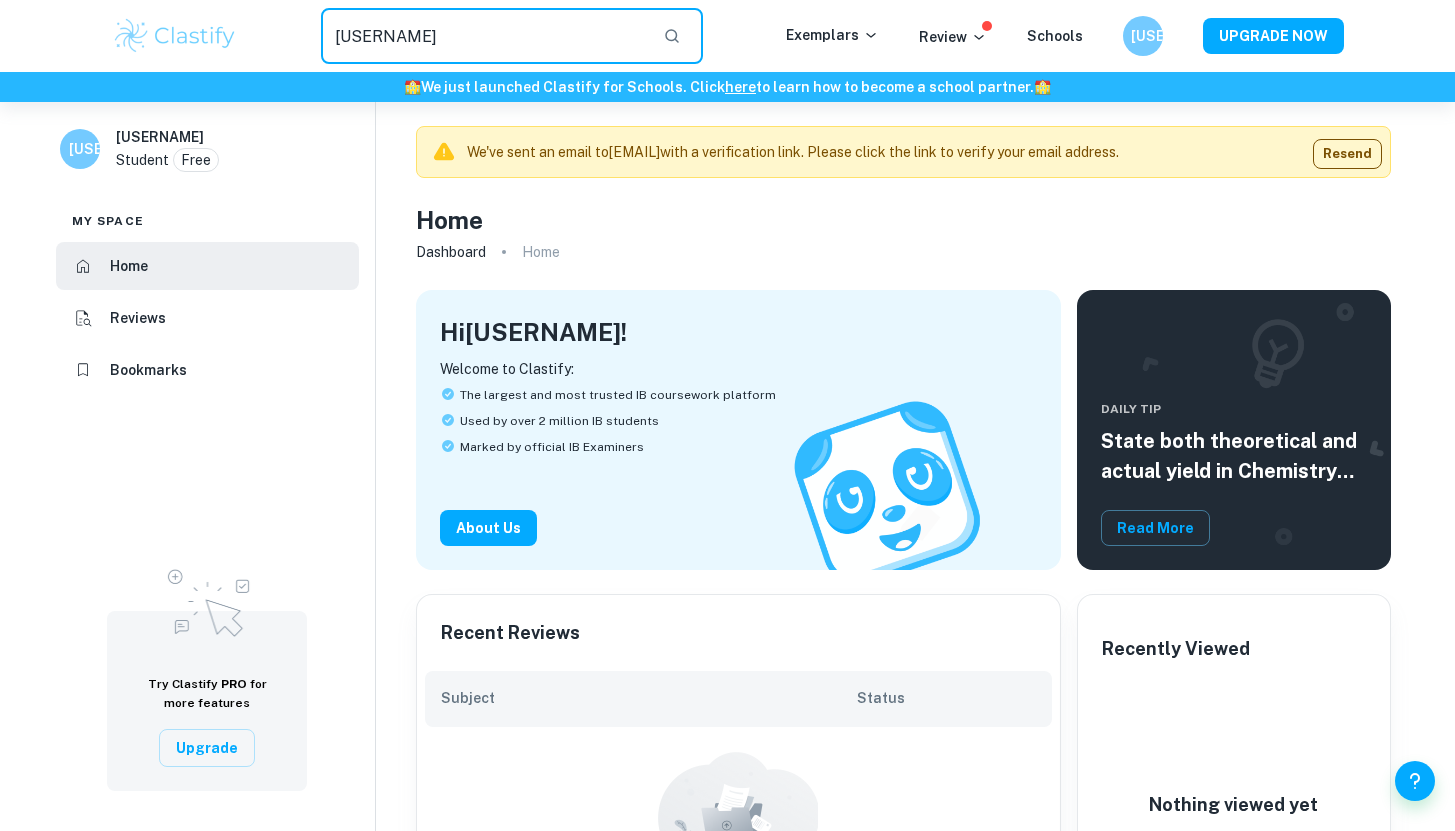 type on "F" 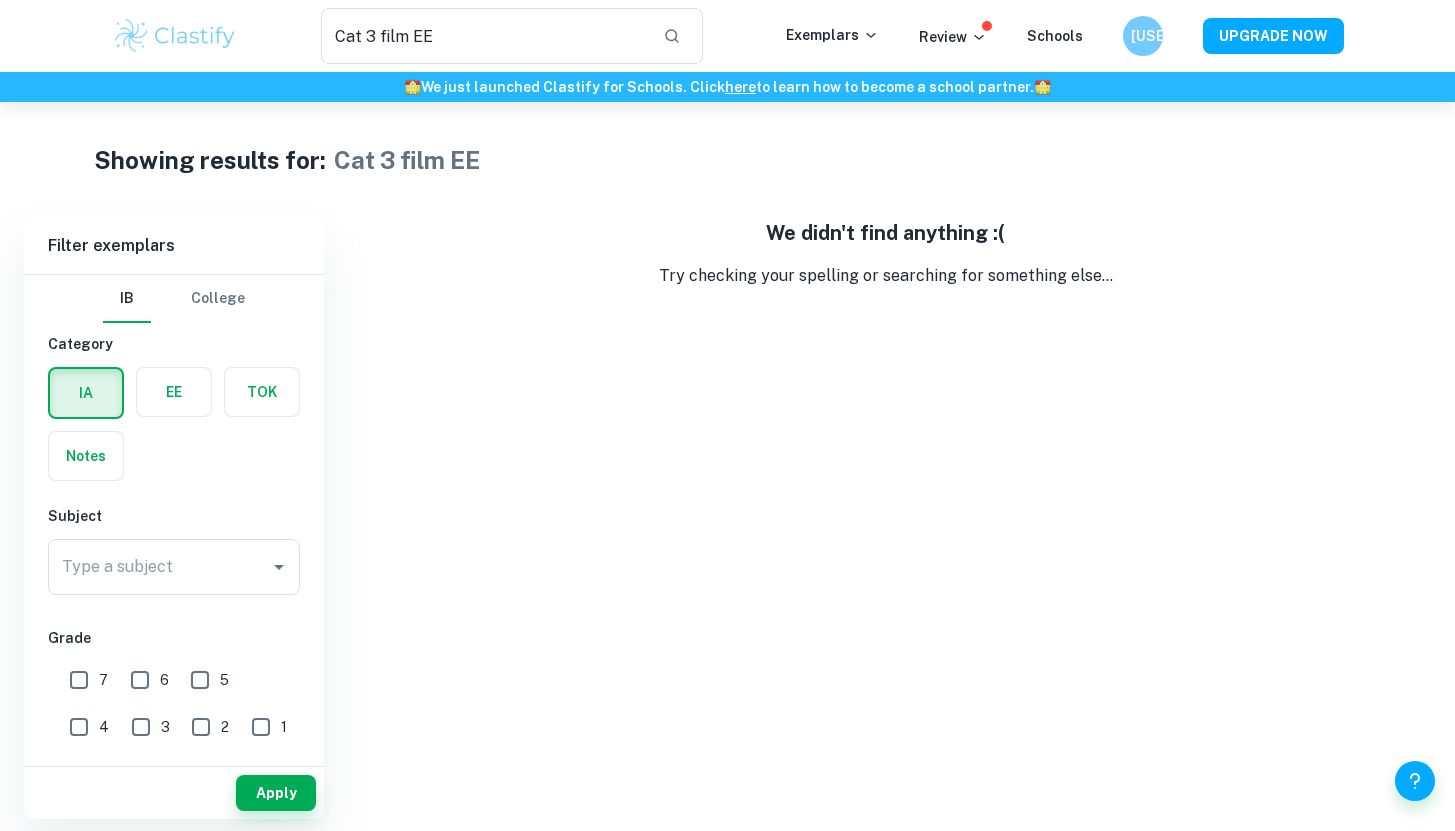 scroll, scrollTop: 102, scrollLeft: 0, axis: vertical 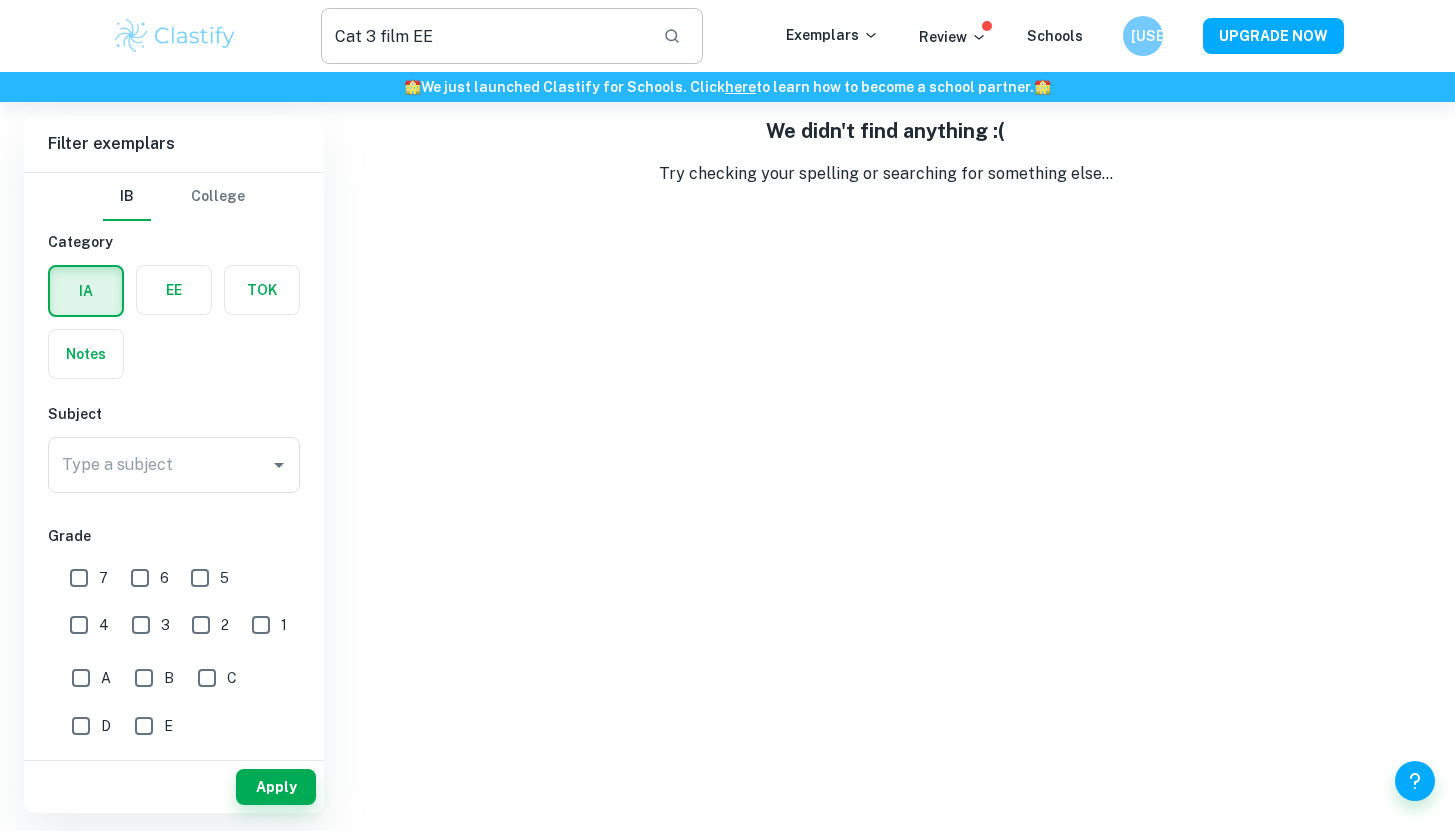 click on "Cat 3 film EE" at bounding box center (484, 36) 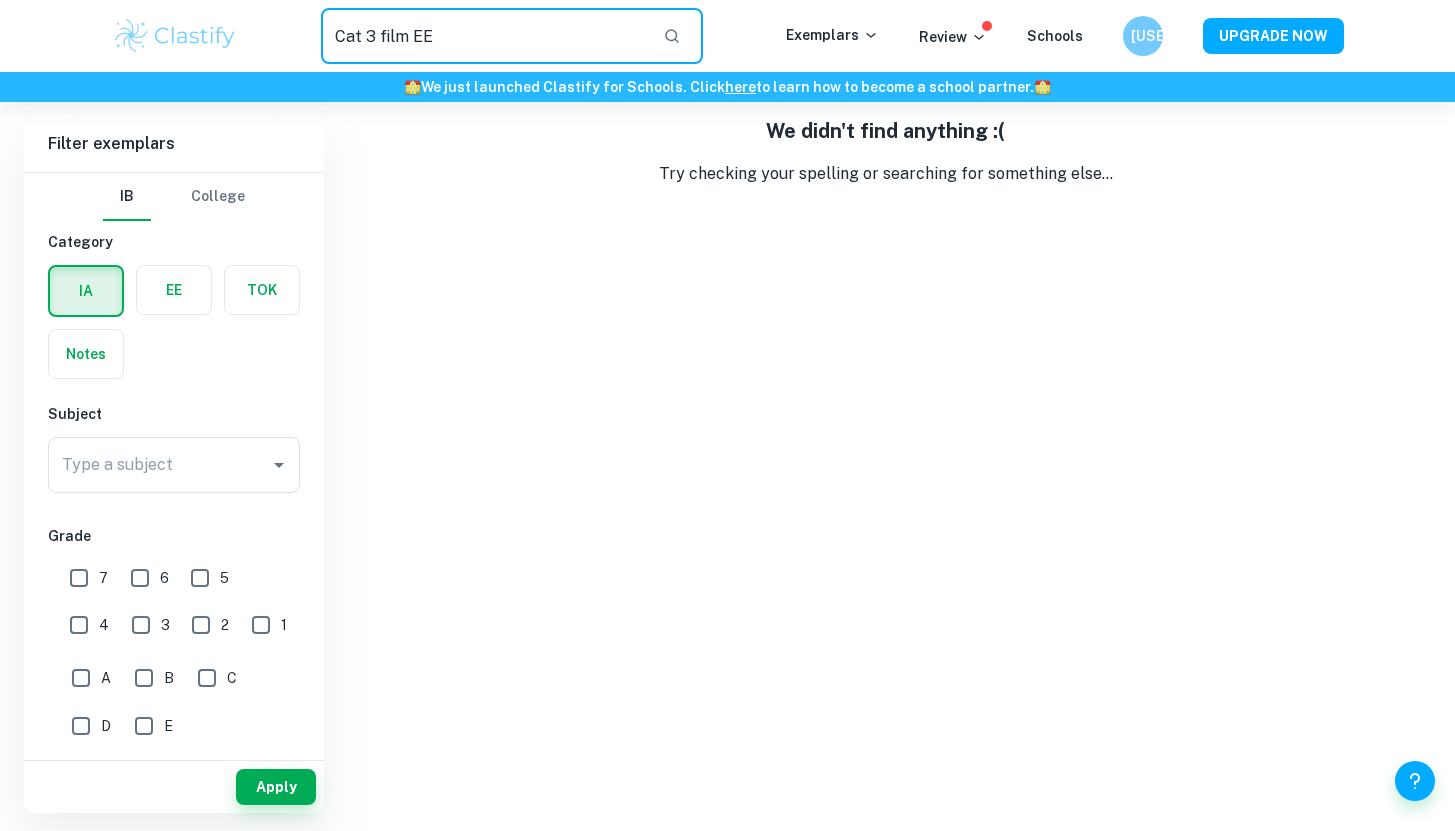 click on "Cat 3 film EE" at bounding box center [484, 36] 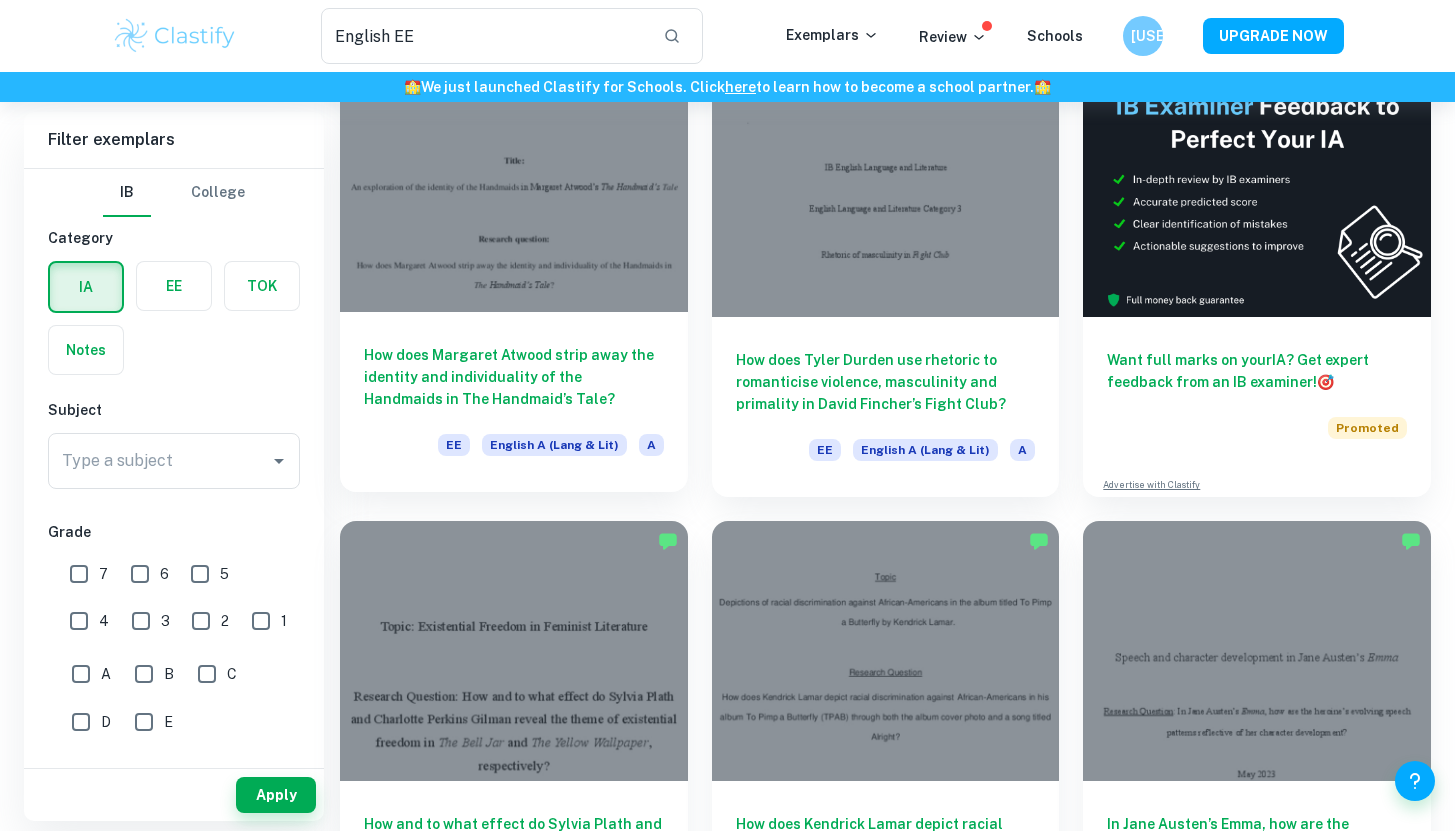 scroll, scrollTop: 174, scrollLeft: 0, axis: vertical 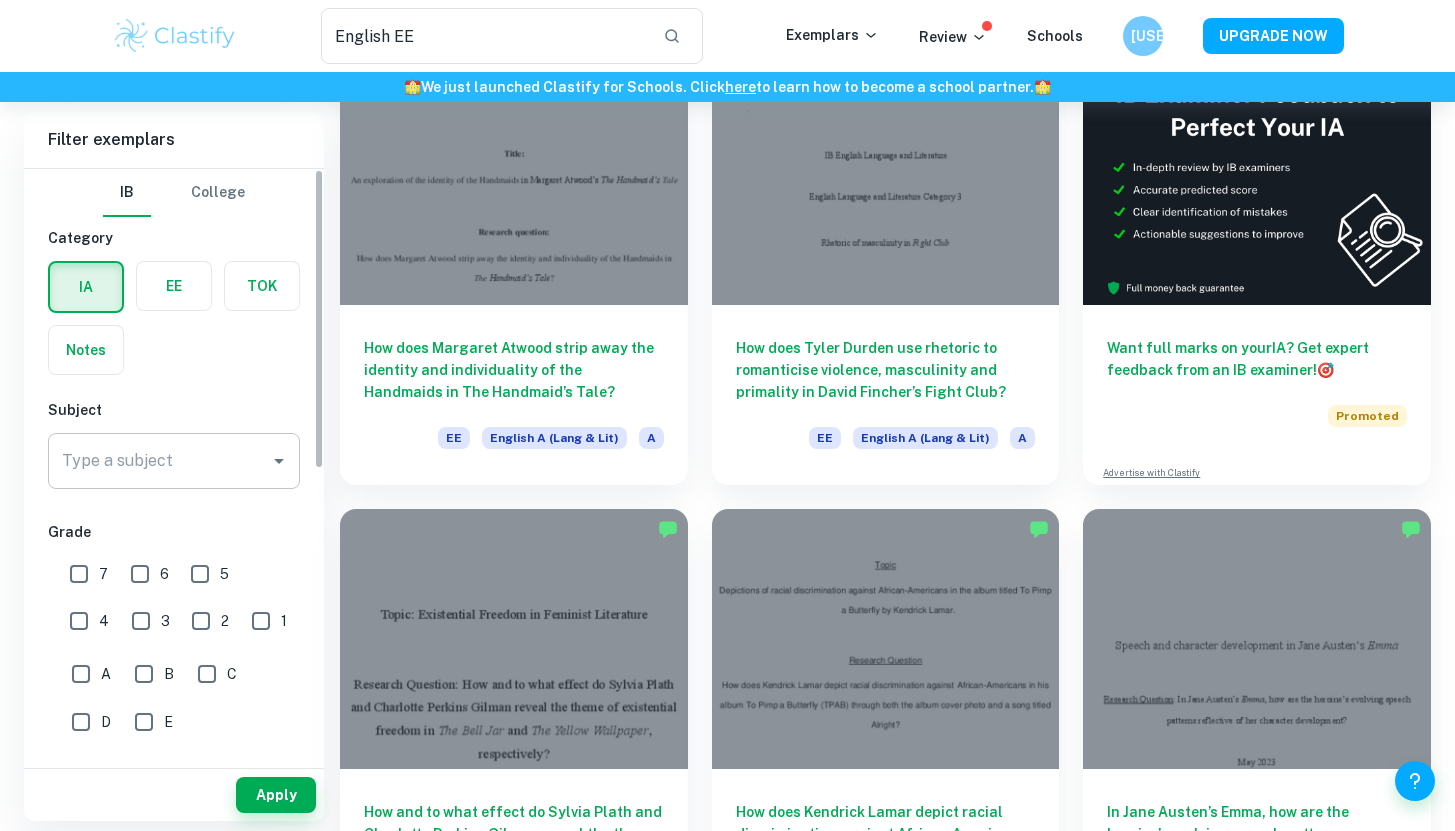 click on "Type a subject" at bounding box center [159, 461] 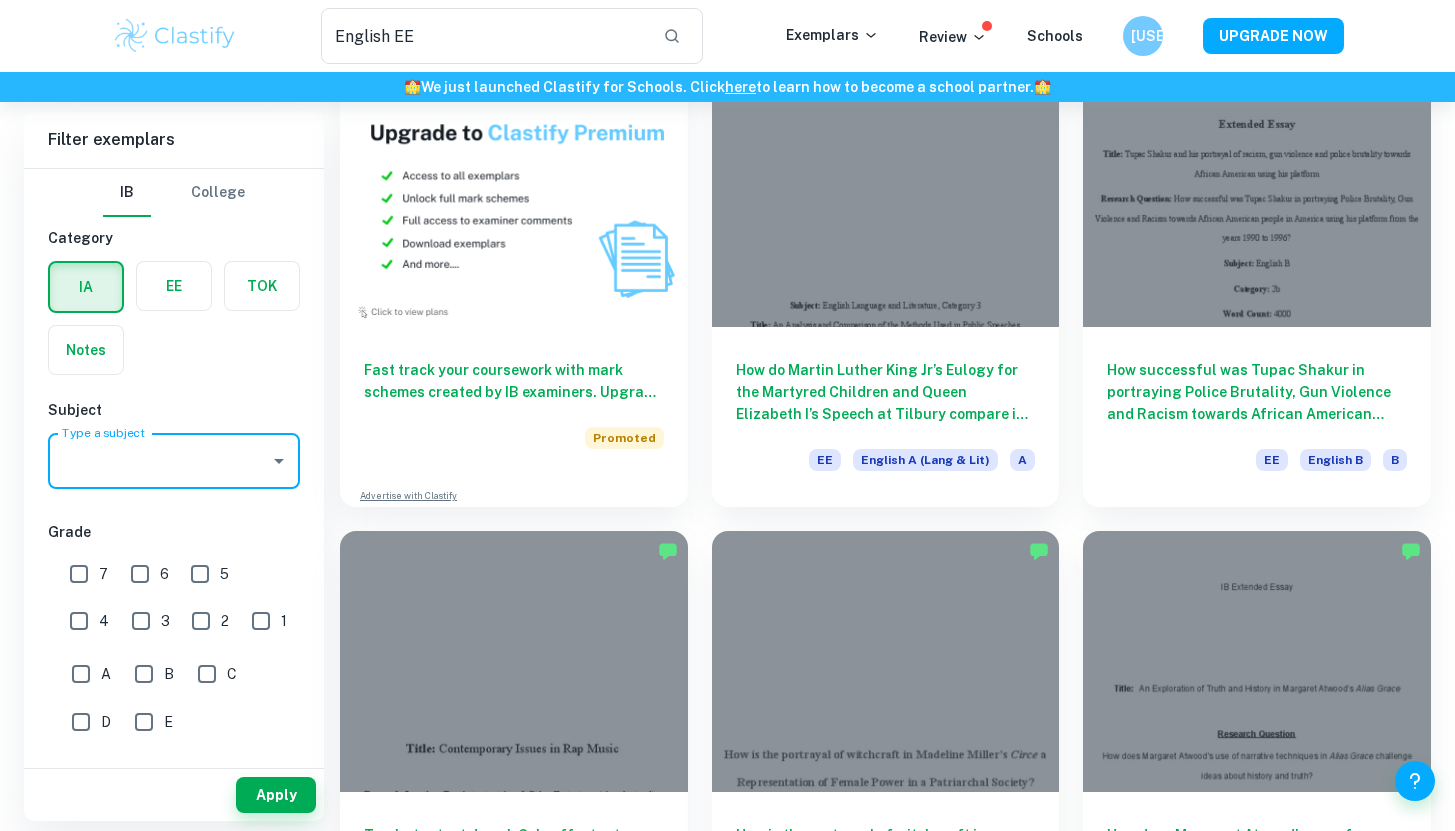 scroll, scrollTop: 1337, scrollLeft: 0, axis: vertical 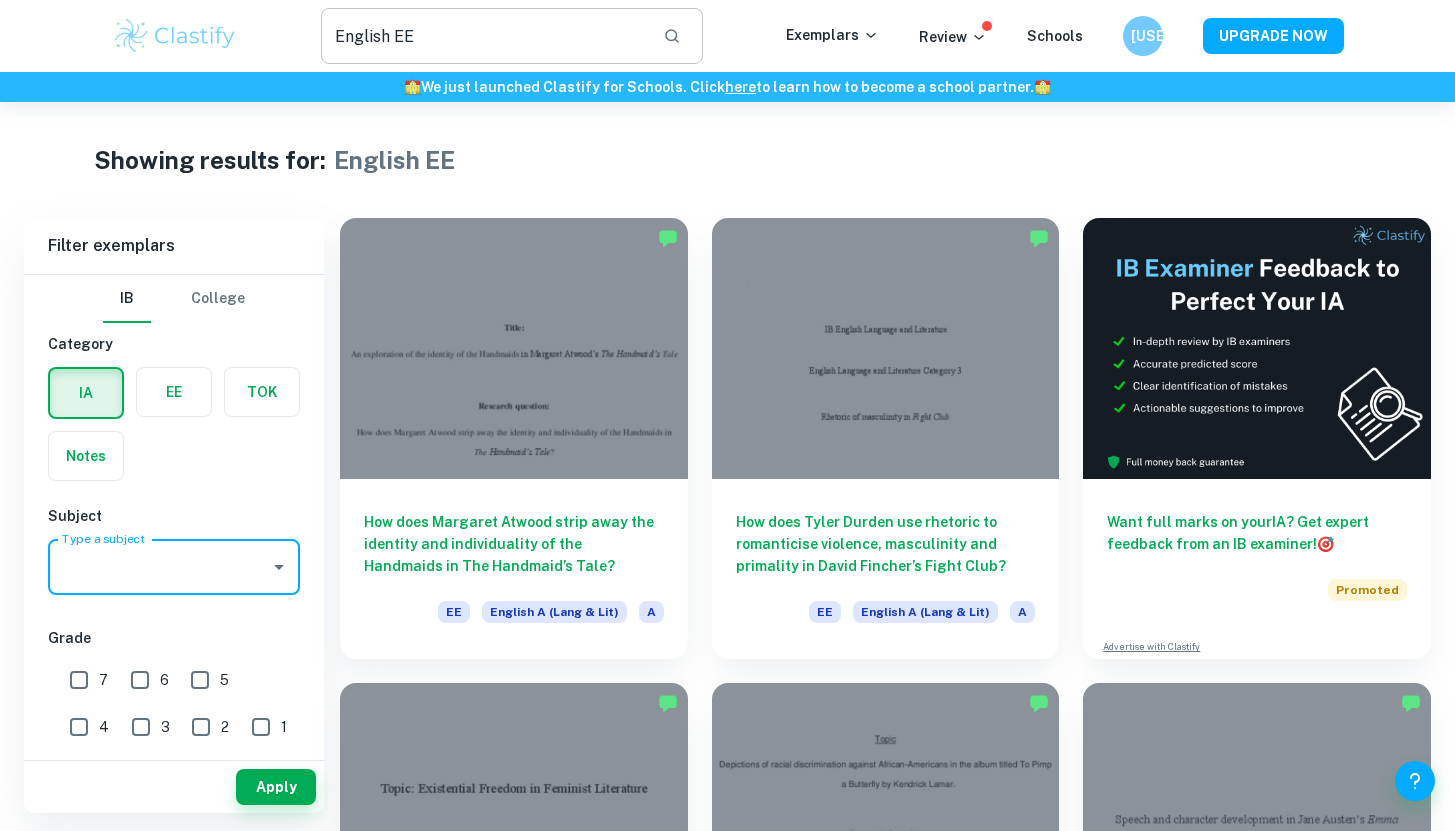click on "English EE" at bounding box center (484, 36) 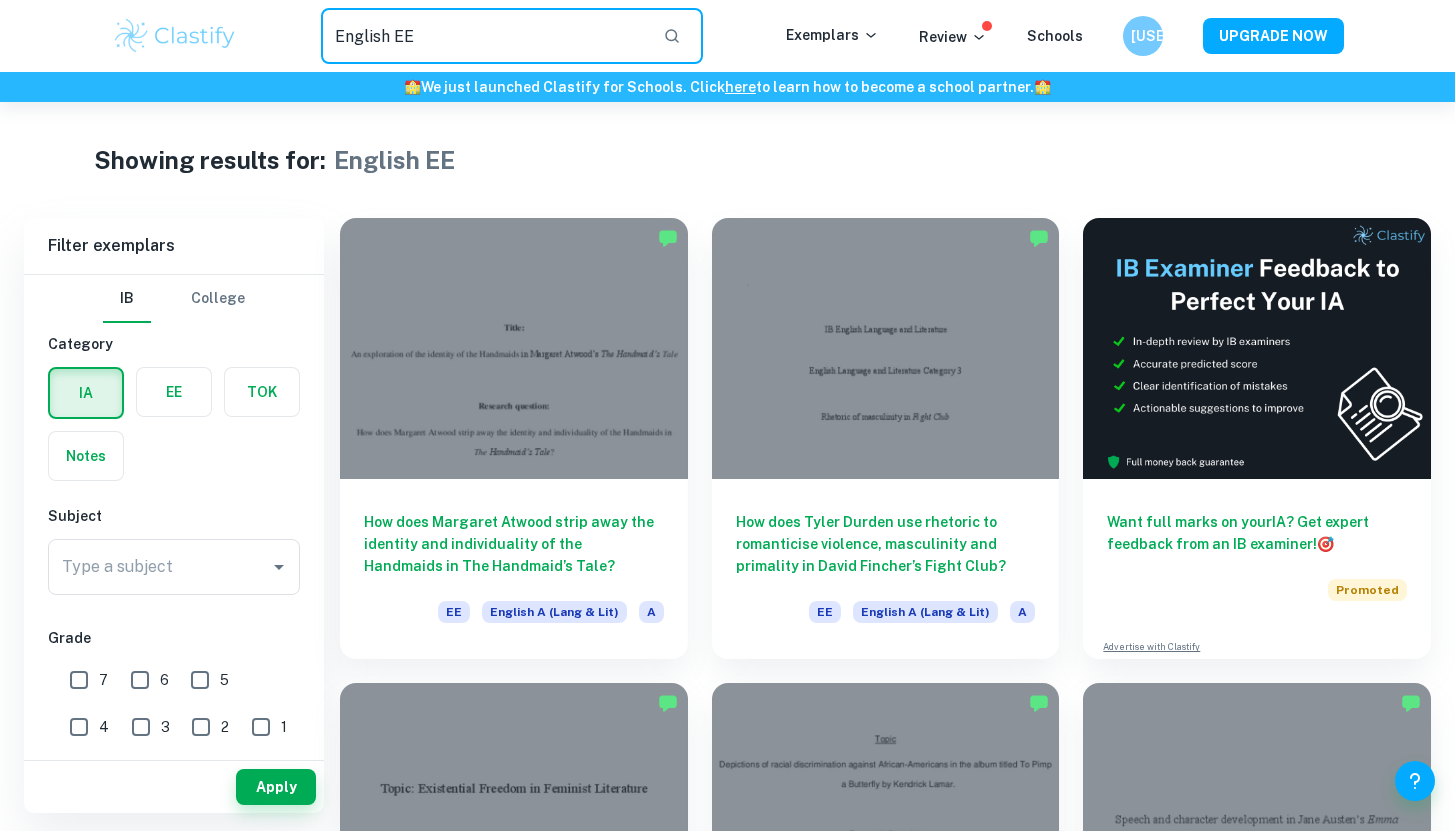 click on "English EE" at bounding box center [484, 36] 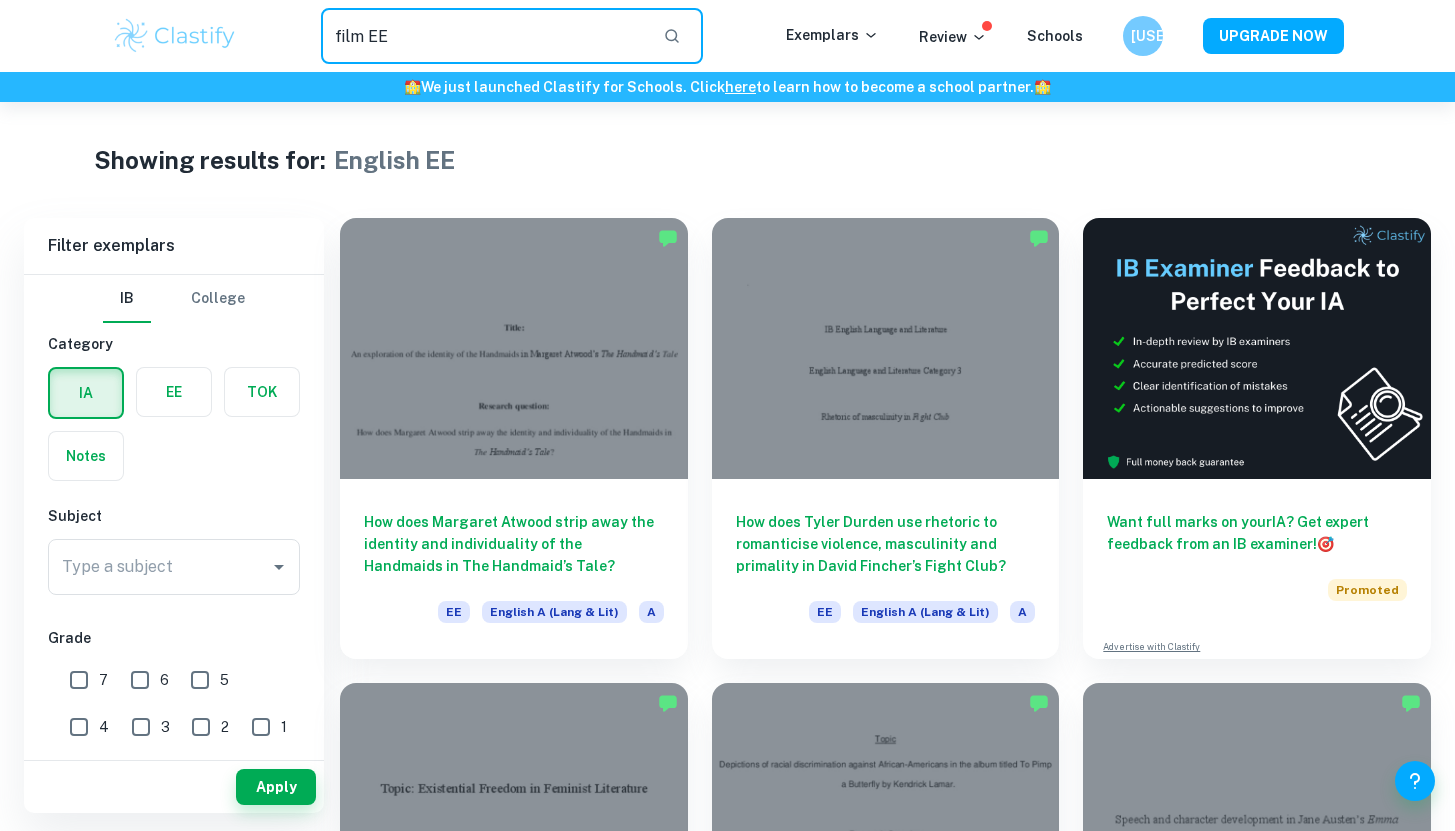 type on "film EE" 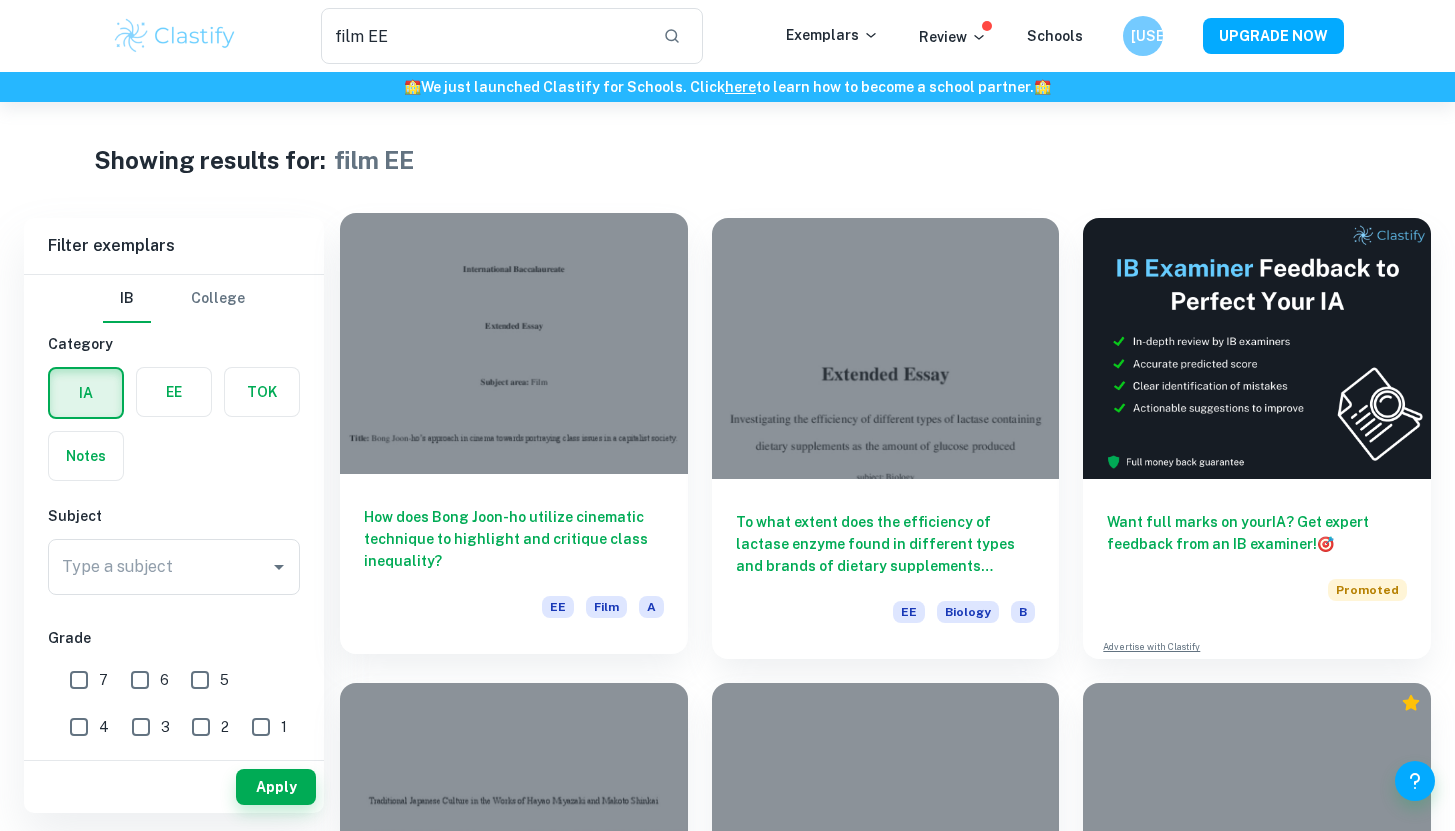 click at bounding box center [514, 343] 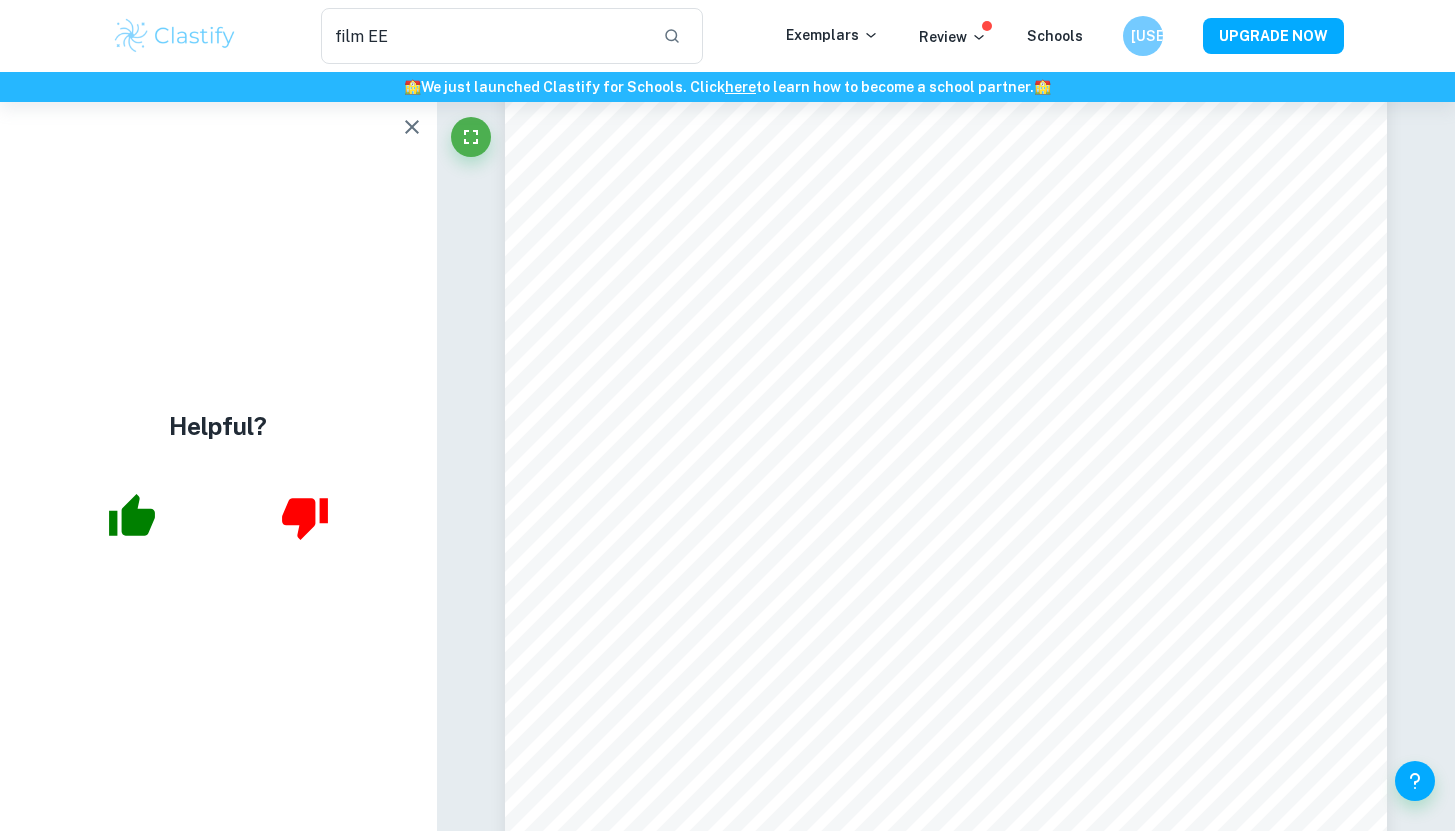 scroll, scrollTop: 0, scrollLeft: 0, axis: both 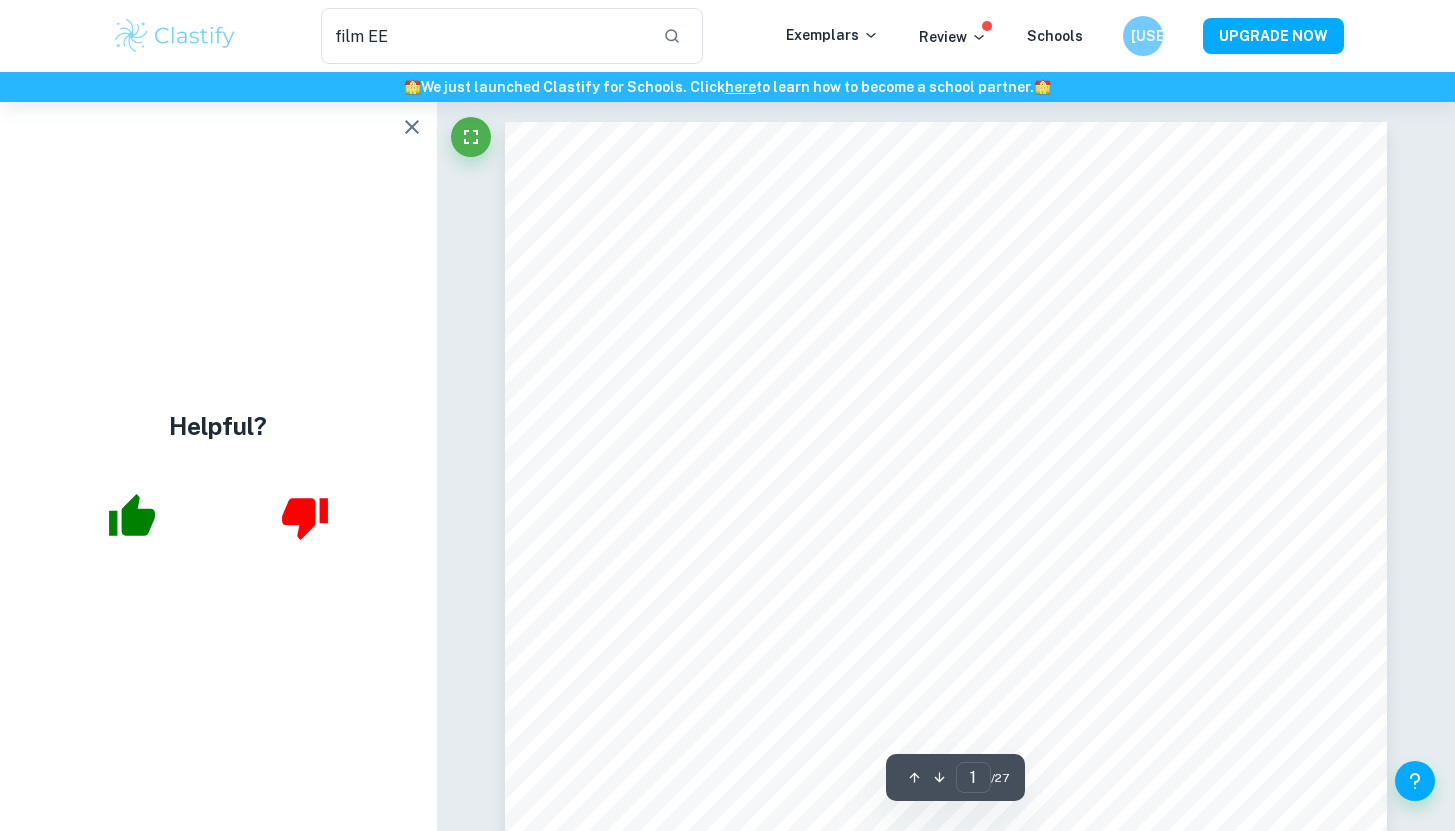 click 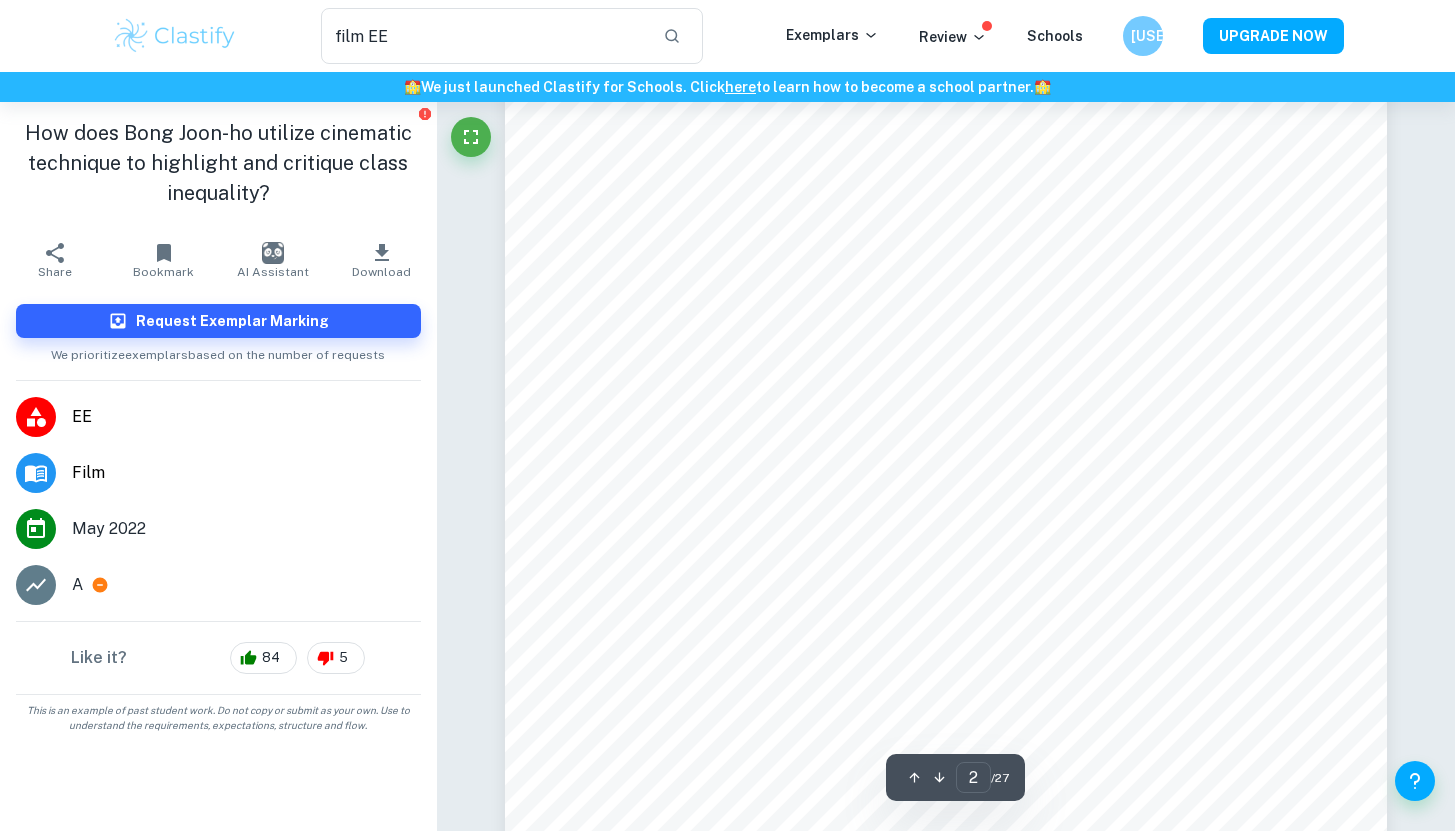 scroll, scrollTop: 600, scrollLeft: 0, axis: vertical 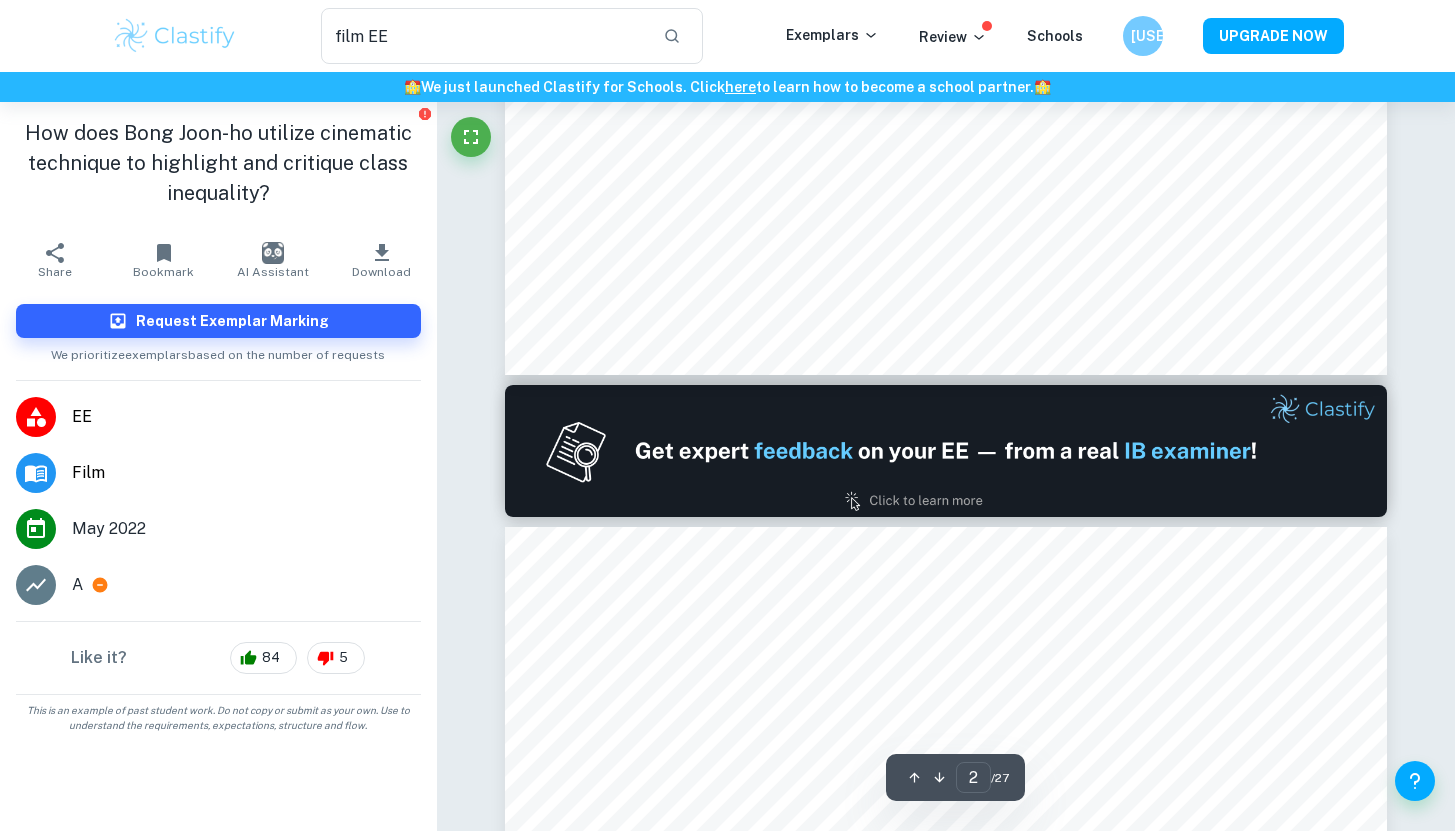 type on "1" 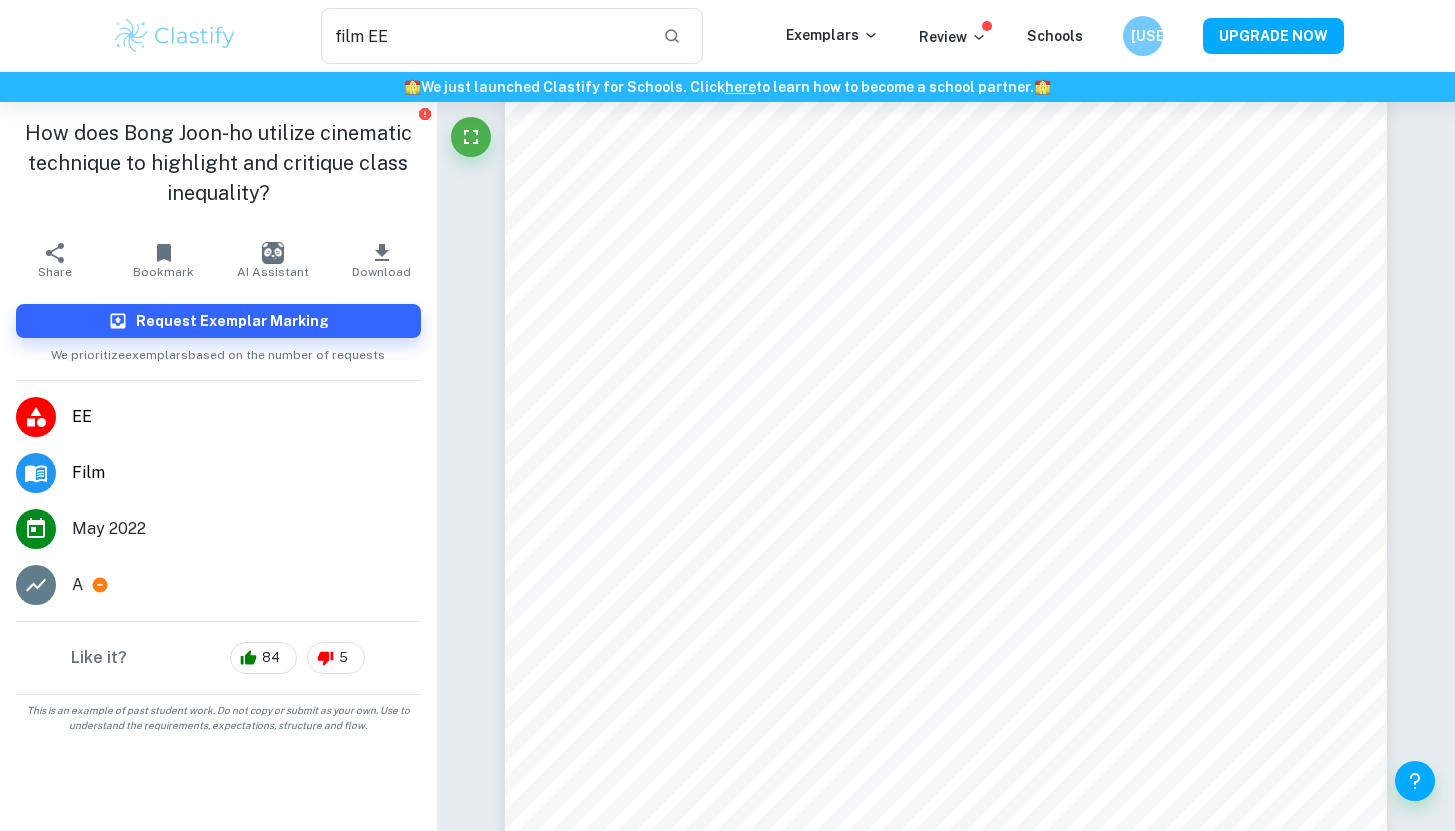 scroll, scrollTop: 206, scrollLeft: 0, axis: vertical 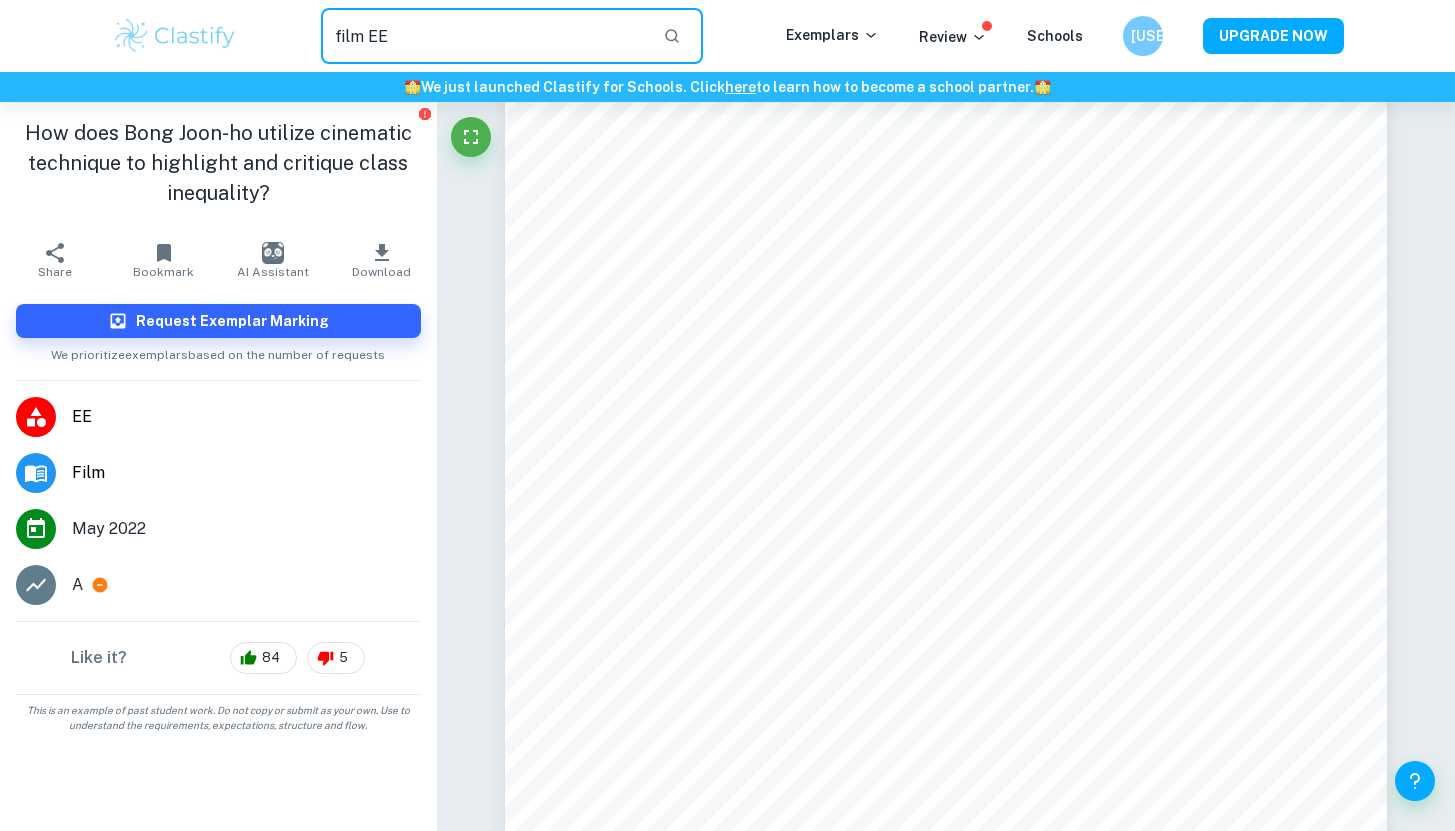 click on "film EE" at bounding box center [484, 36] 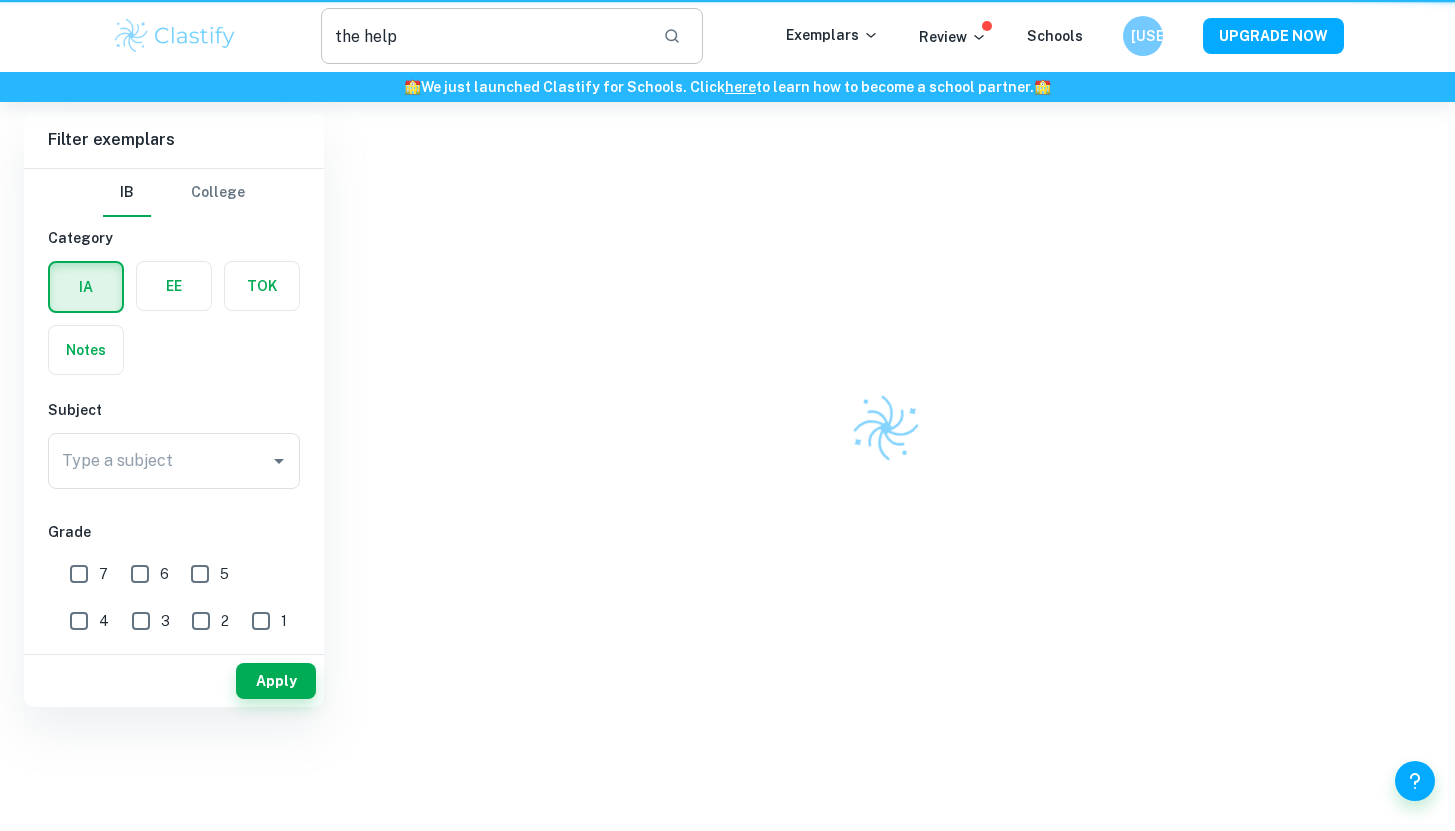 scroll, scrollTop: 0, scrollLeft: 0, axis: both 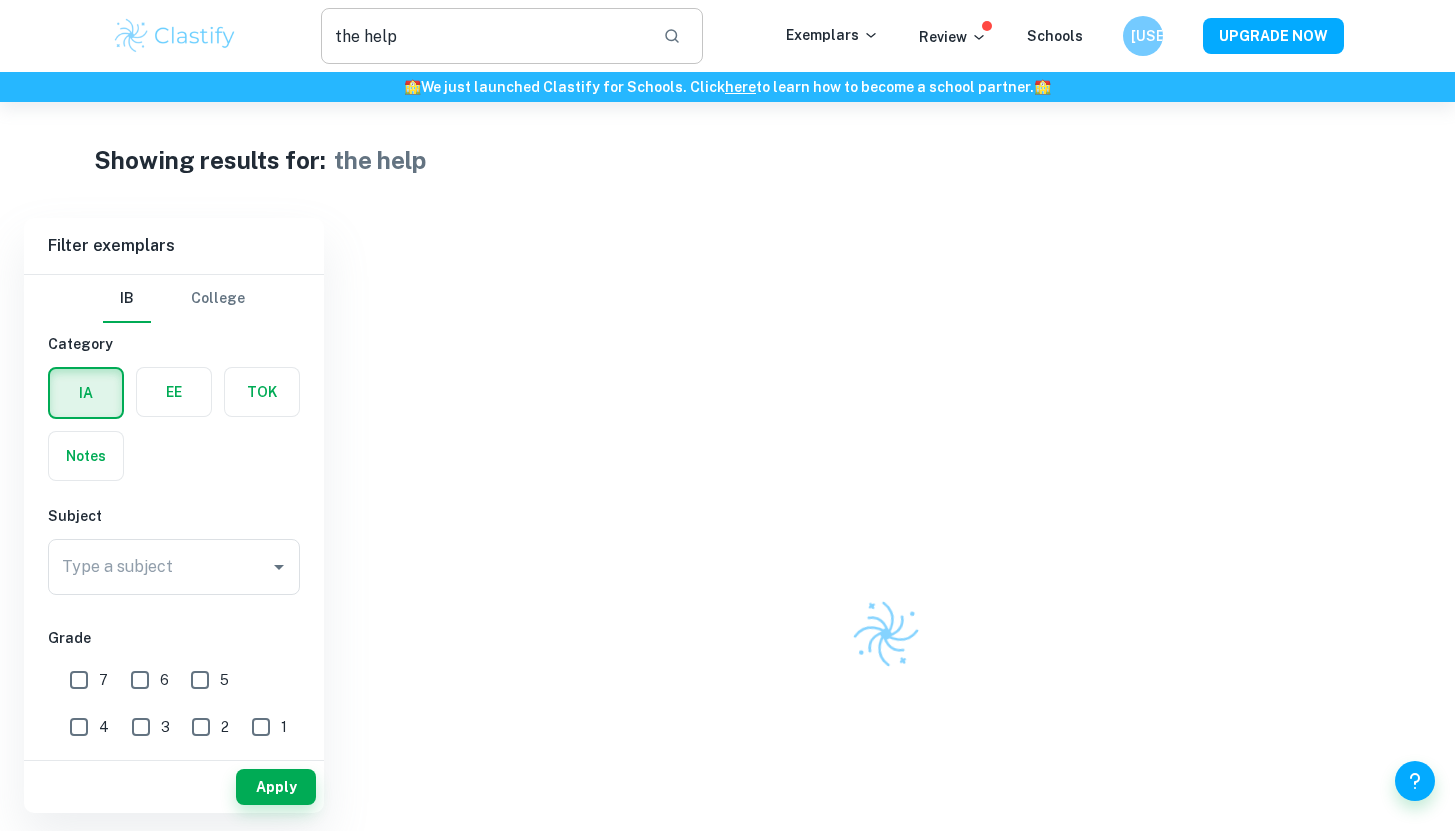 click on "the help" at bounding box center [484, 36] 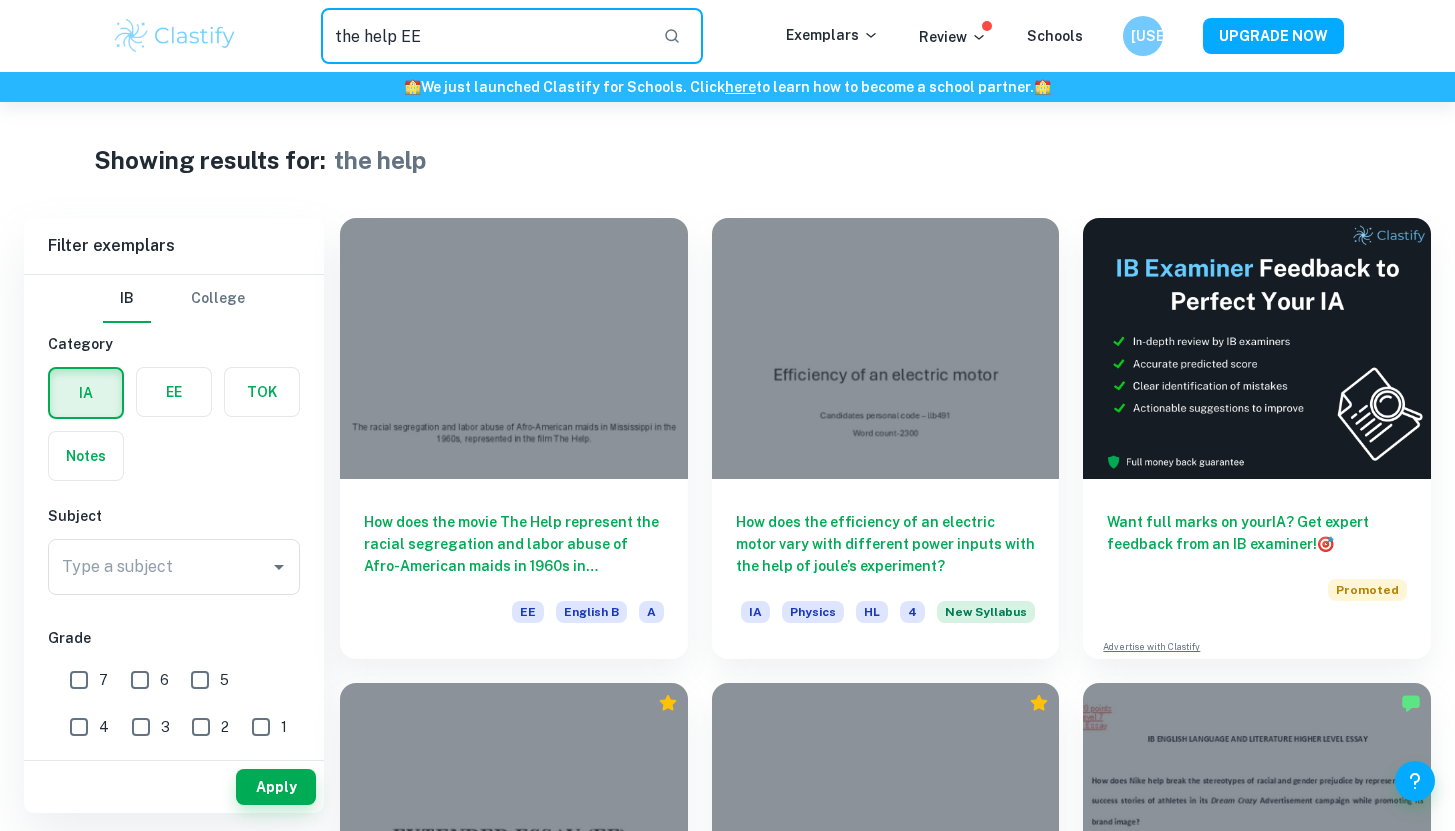 type on "the help EE" 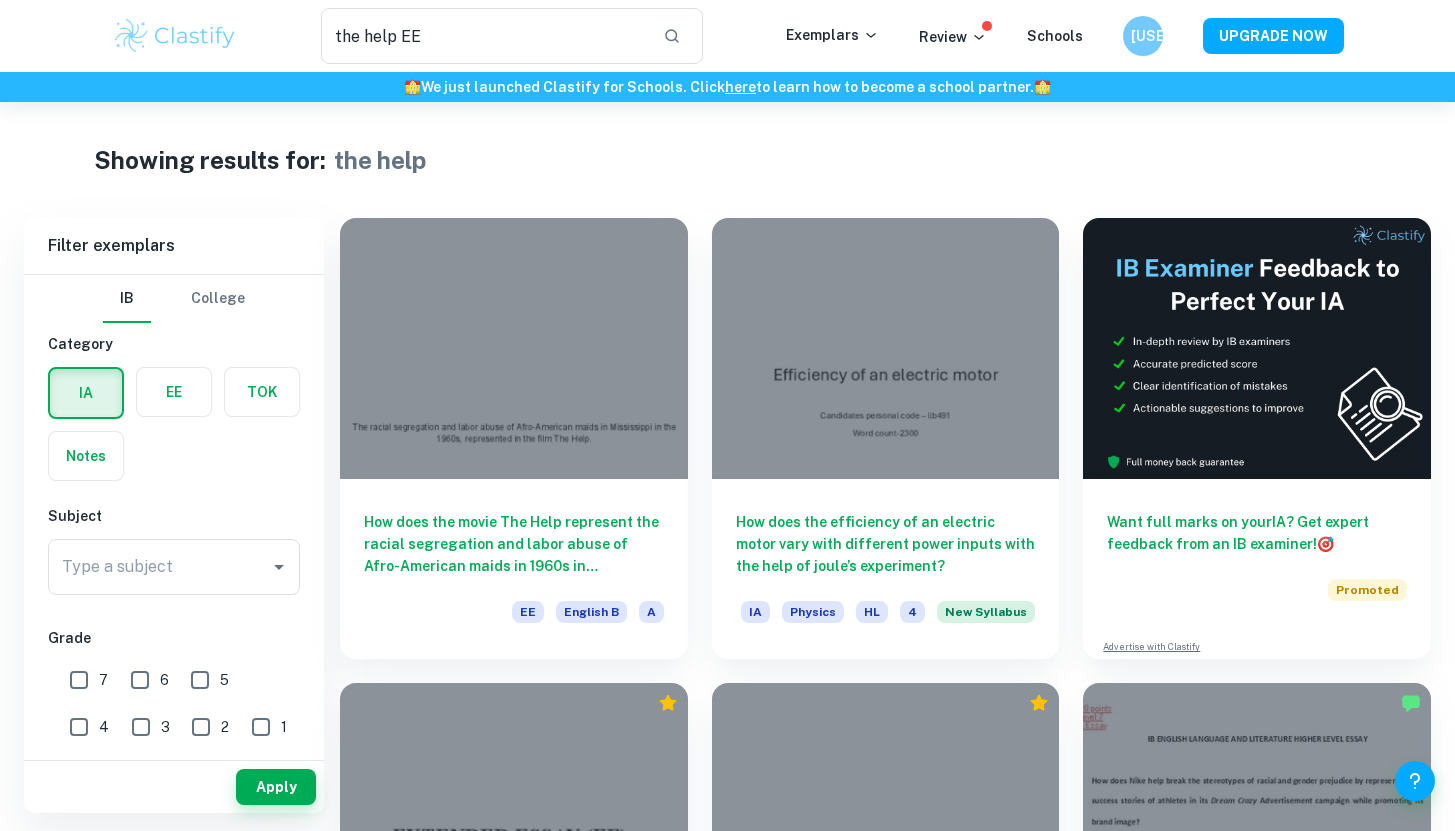 click on "Showing results for: the help" at bounding box center [727, 160] 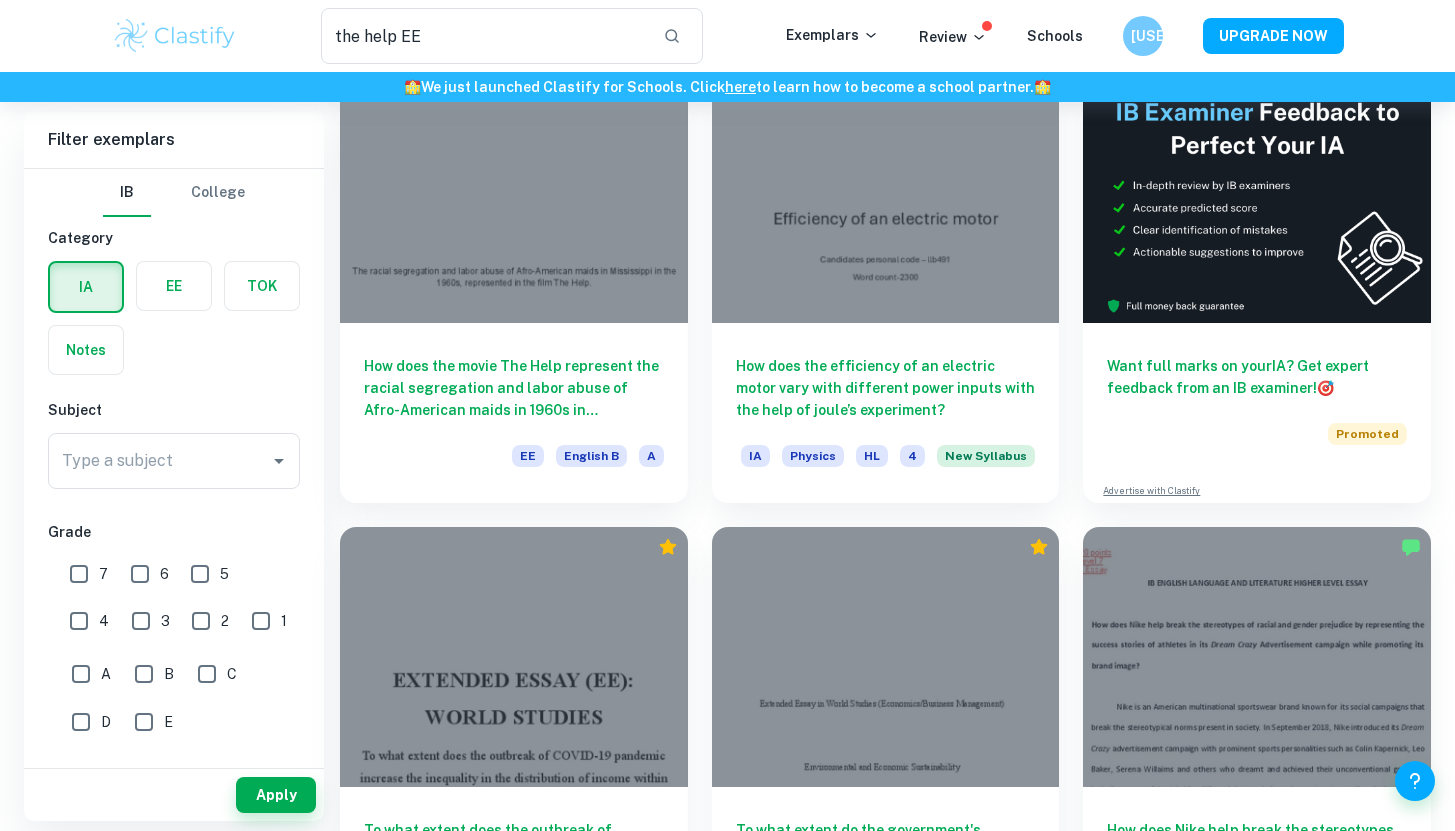 scroll, scrollTop: 126, scrollLeft: 0, axis: vertical 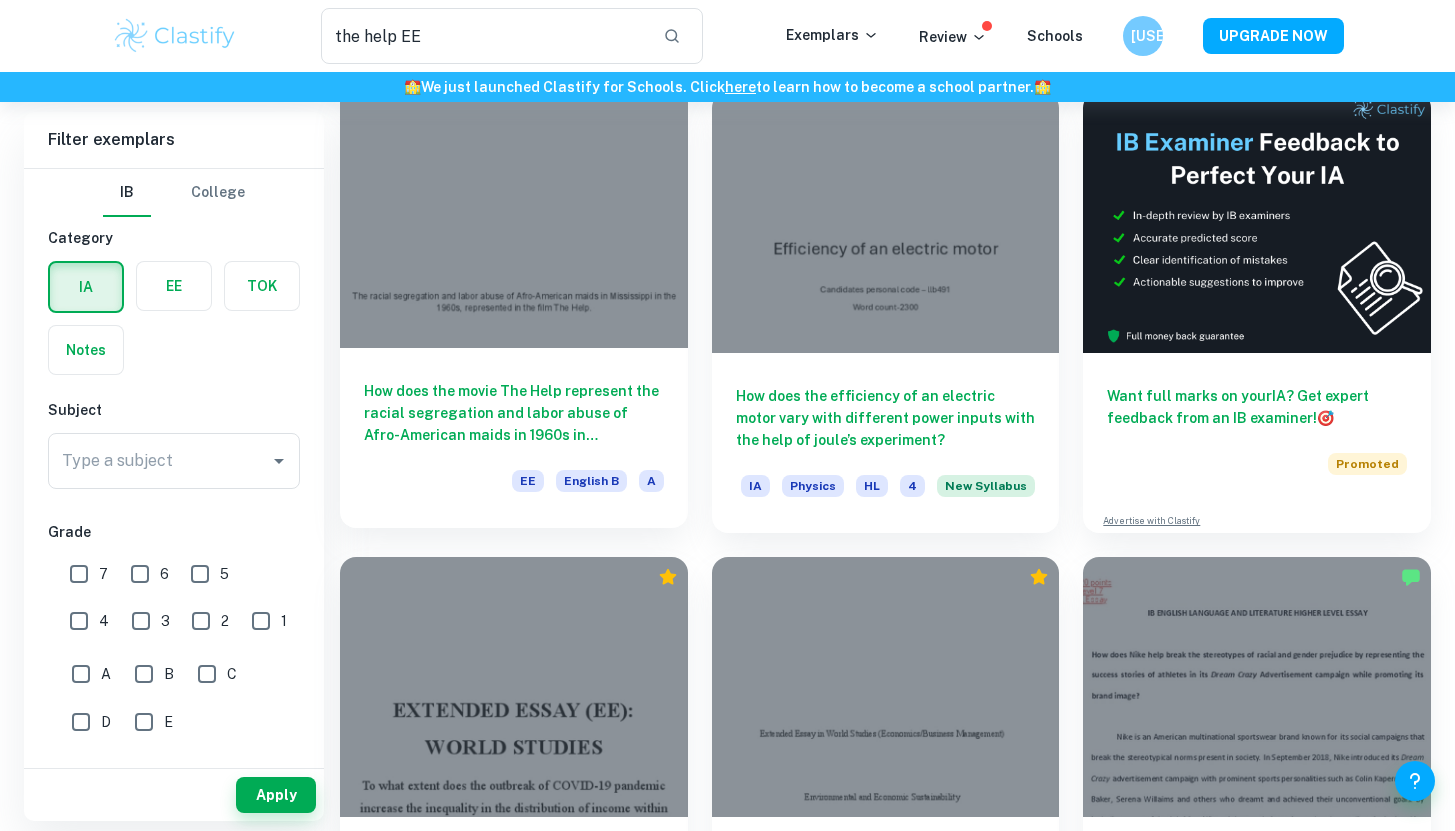 click at bounding box center [514, 217] 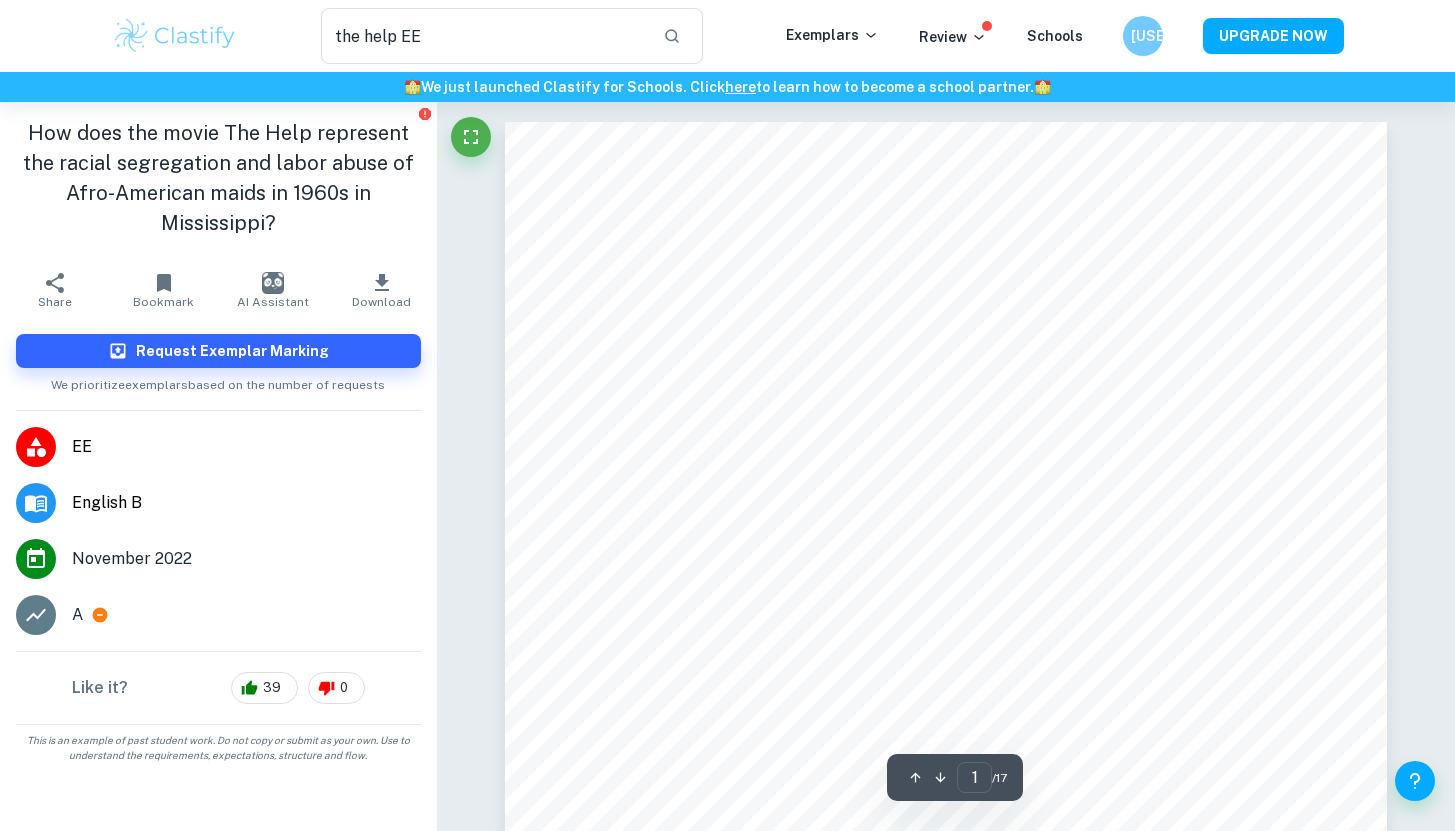click 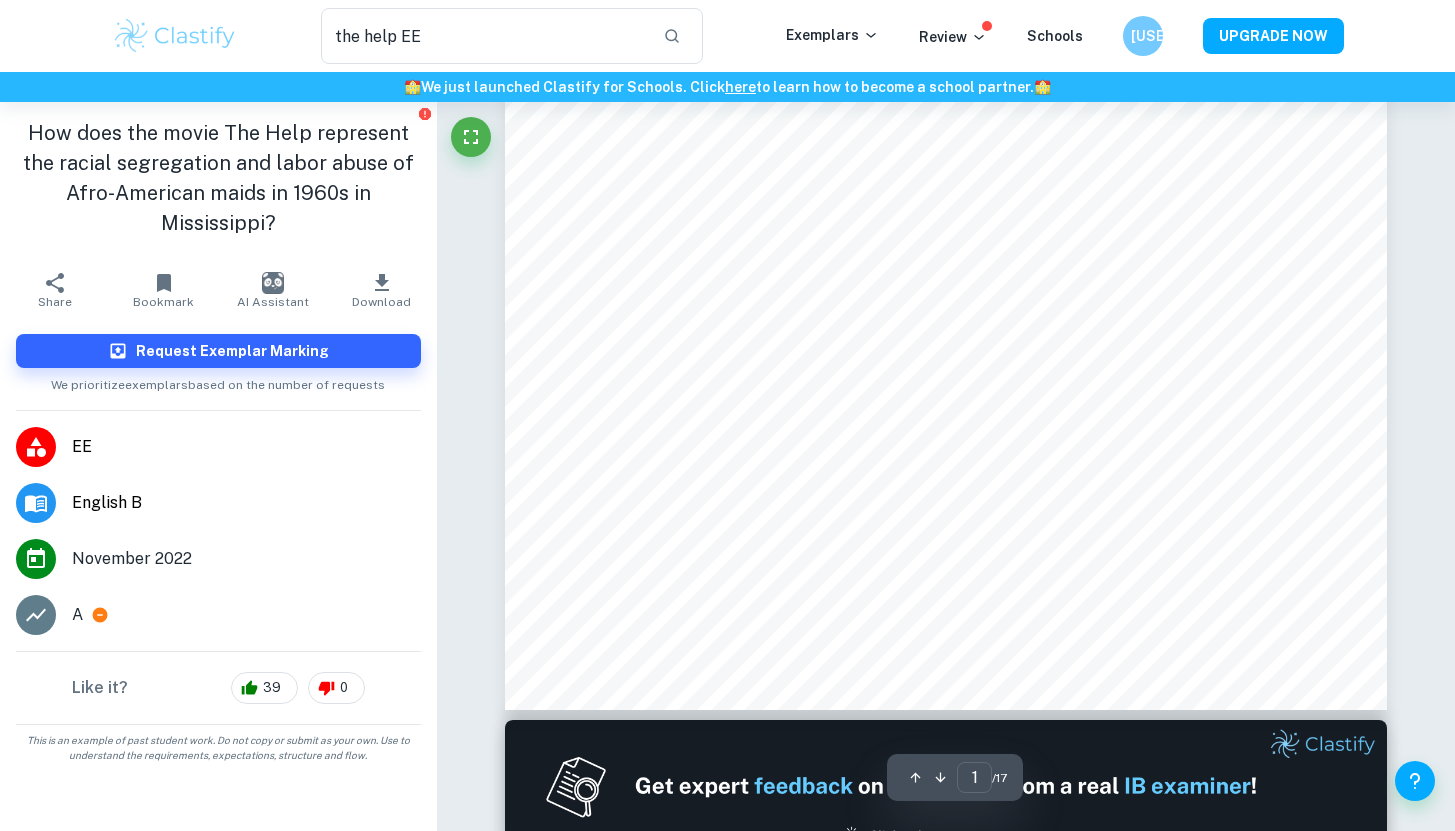 scroll, scrollTop: 665, scrollLeft: 0, axis: vertical 